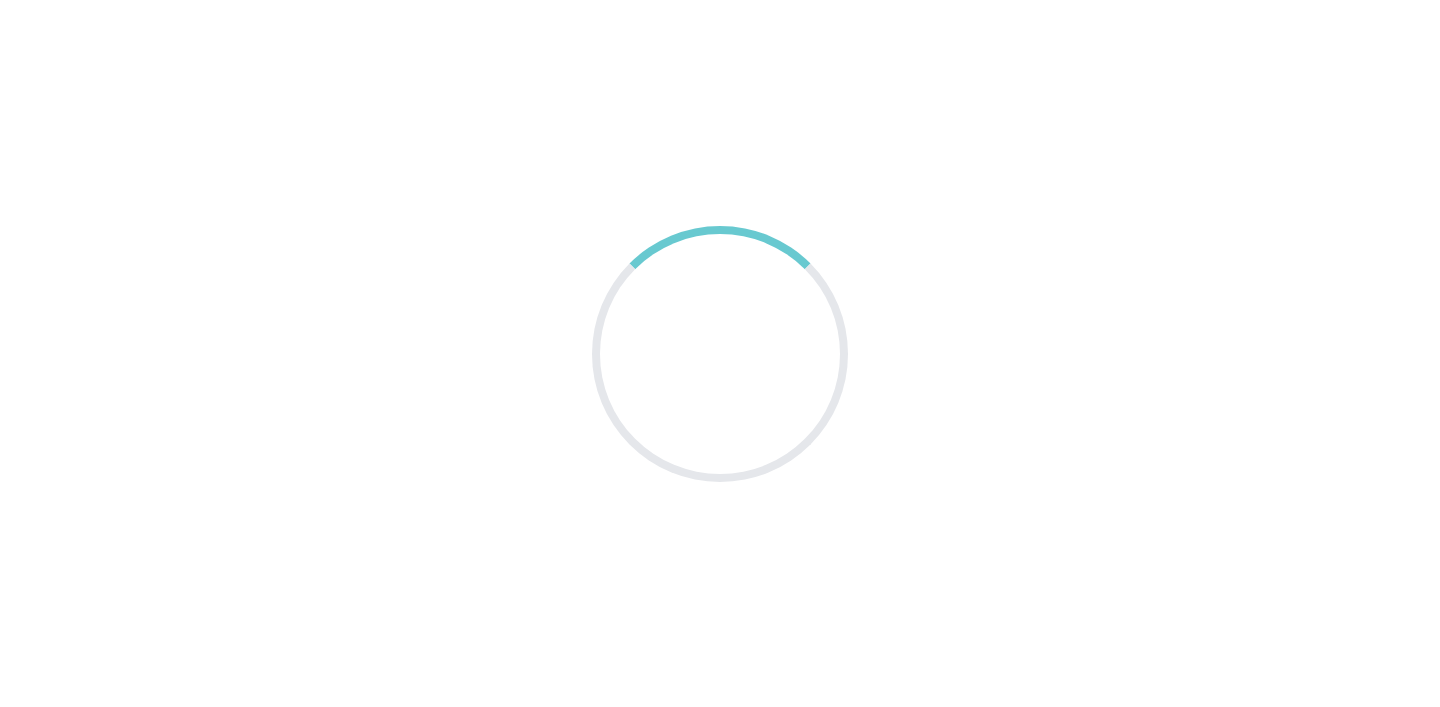 scroll, scrollTop: 0, scrollLeft: 0, axis: both 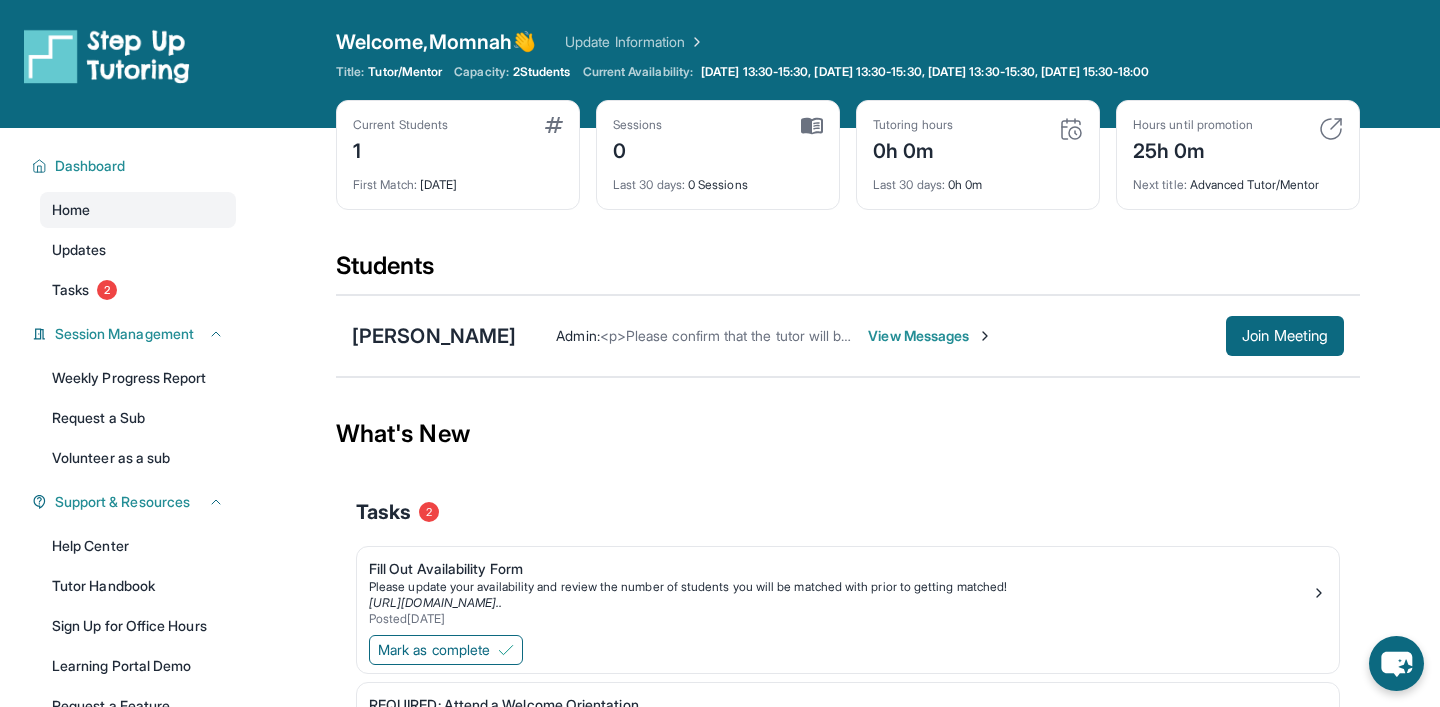 click on "View Messages" at bounding box center [930, 336] 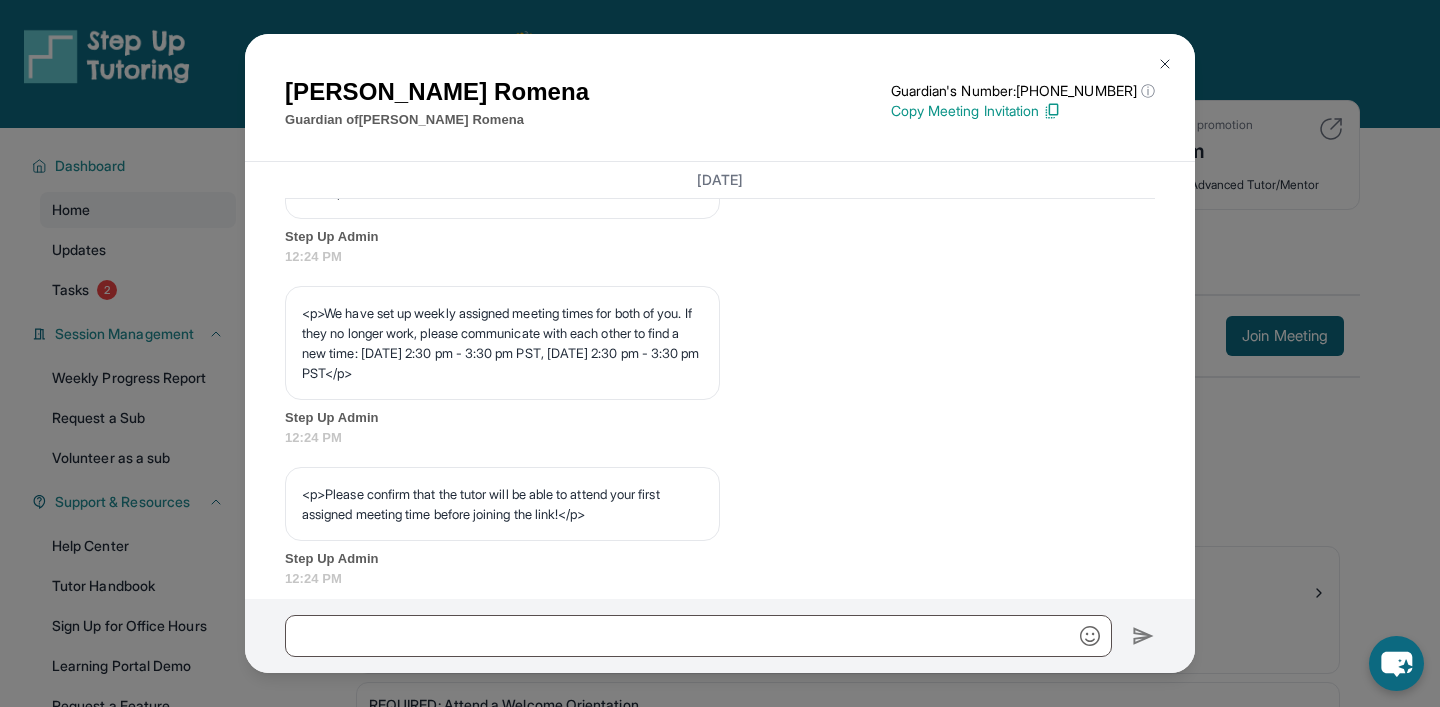 scroll, scrollTop: 1094, scrollLeft: 0, axis: vertical 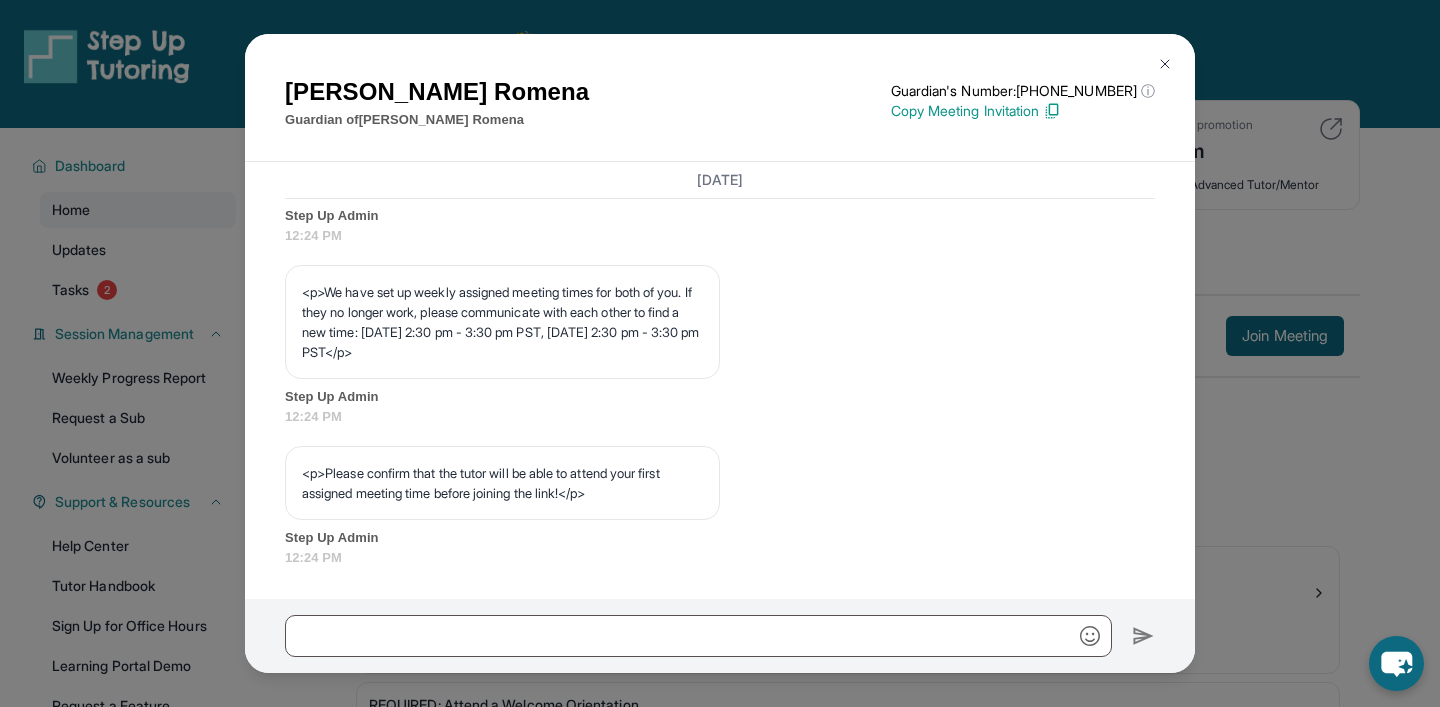 click on "Christina   Romena Guardian of  Joanne   Romena Guardian's Number:  +18779599489 ⓘ This isn't the guardian's real number — it's a private forwarding number that keeps their info safe while still letting you text them. Copy Meeting Invitation Yesterday <p>**New Step Up Tutoring Match Chat**: Hi Christina! This is the start of your chat with Joanne's new tutor, Momnah. Please respond to this text with a message to your tutor introducing yourself with your name and your relation to Joanne within 24 hours. They will reply to start scheduling your first session (we suggest within 7 days of this text) and 2x/week tutoring schedule. Save this contact with your tutor's name and Step Up, so you know where to reach them. Happy tutoring! :)</p> Step Up Admin 12:24 PM Step Up Admin 12:24 PM Step Up Admin 12:24 PM Step Up Admin 12:24 PM Step Up Admin 12:24 PM Step Up Admin 12:24 PM <p>Please confirm that the tutor will be able to attend your first assigned meeting time before joining the link!</p> Step Up Admin" at bounding box center [720, 353] 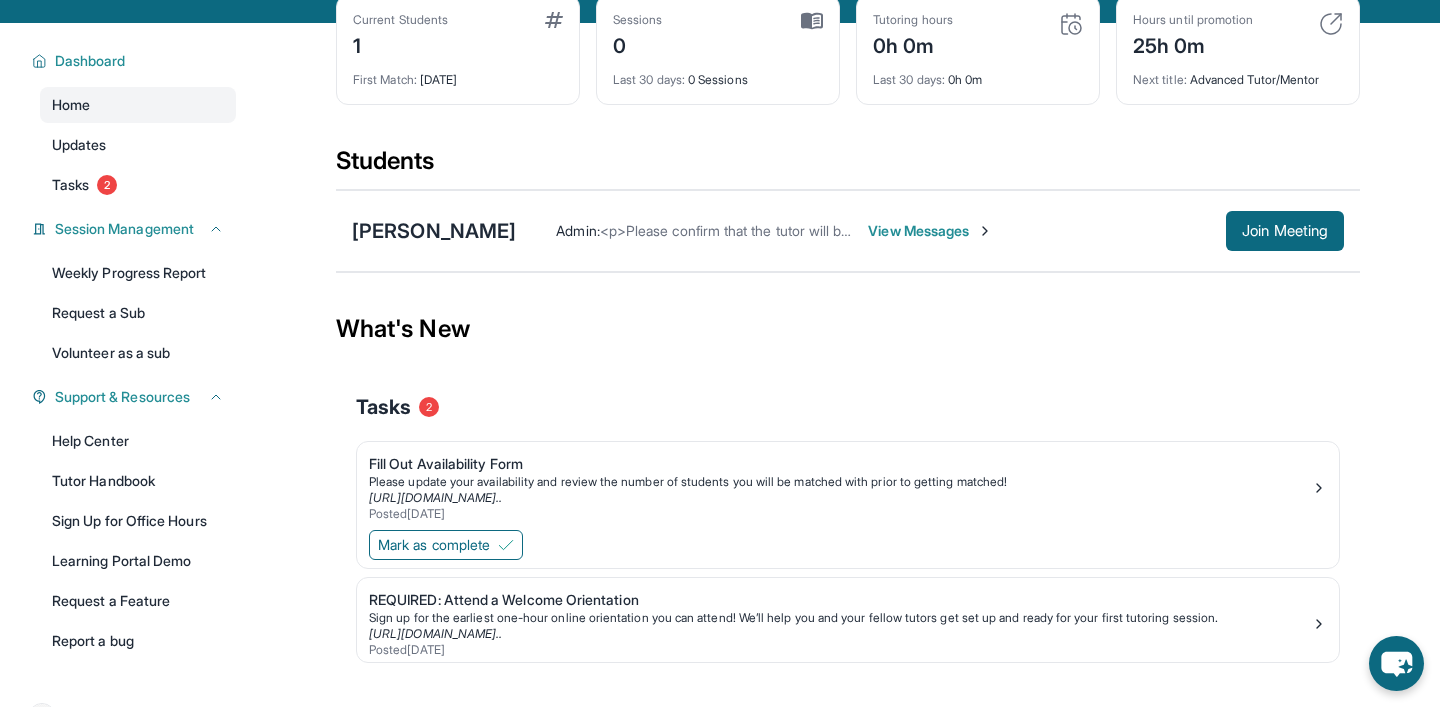 scroll, scrollTop: 157, scrollLeft: 0, axis: vertical 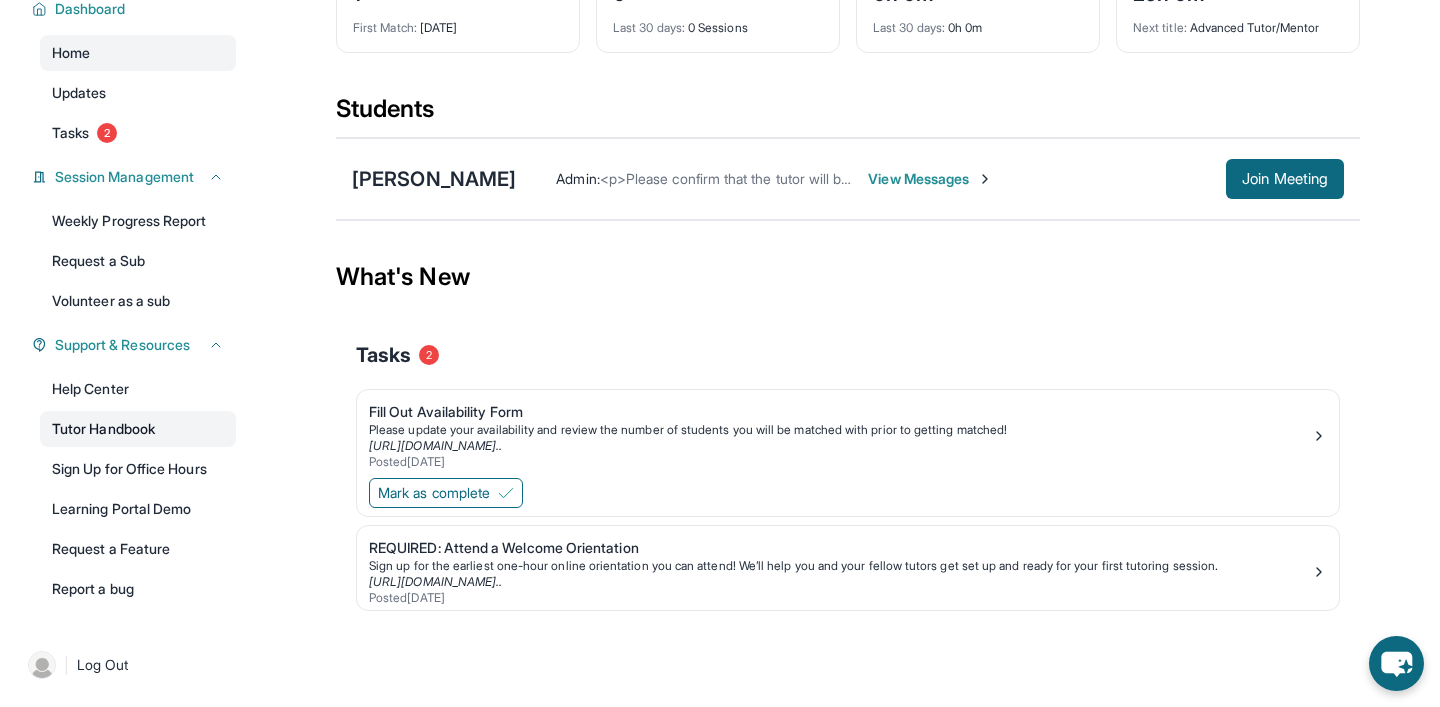 click on "Tutor Handbook" at bounding box center [138, 429] 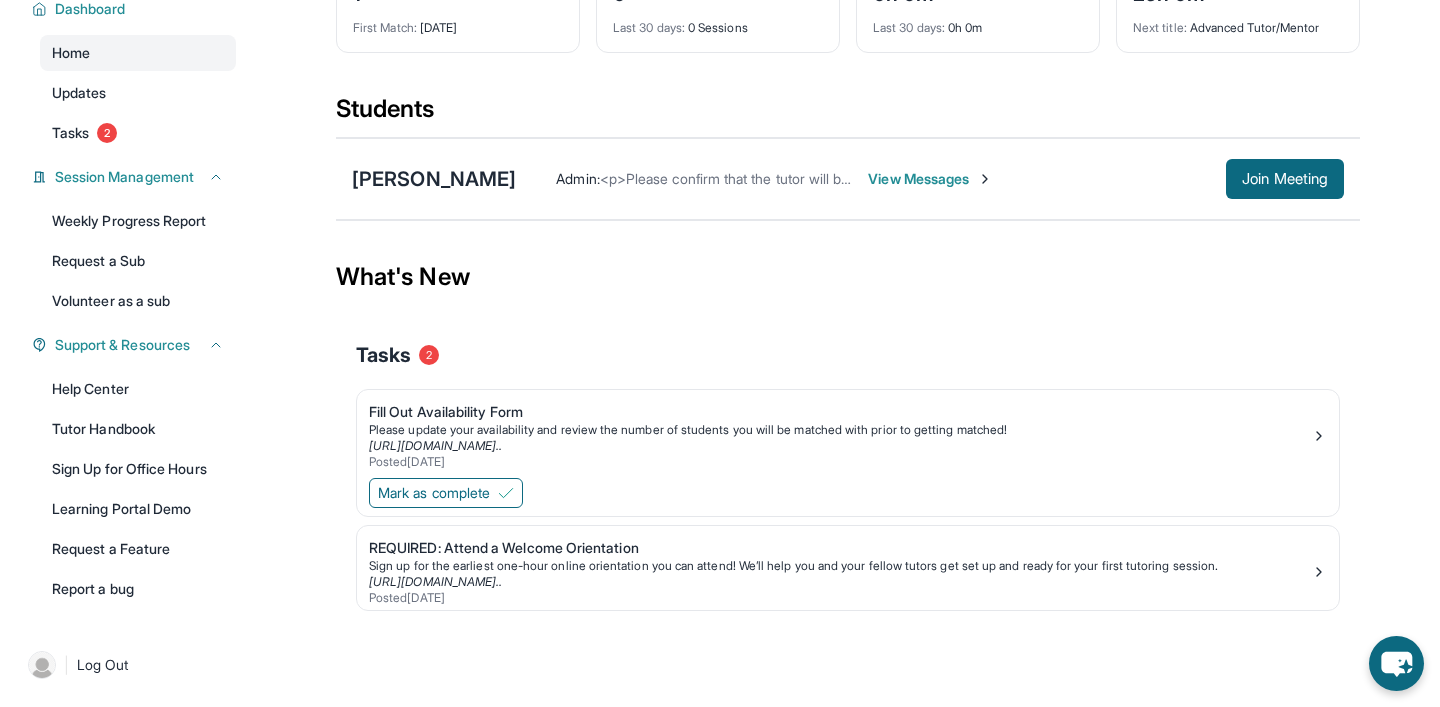 click on "View Messages" at bounding box center (930, 179) 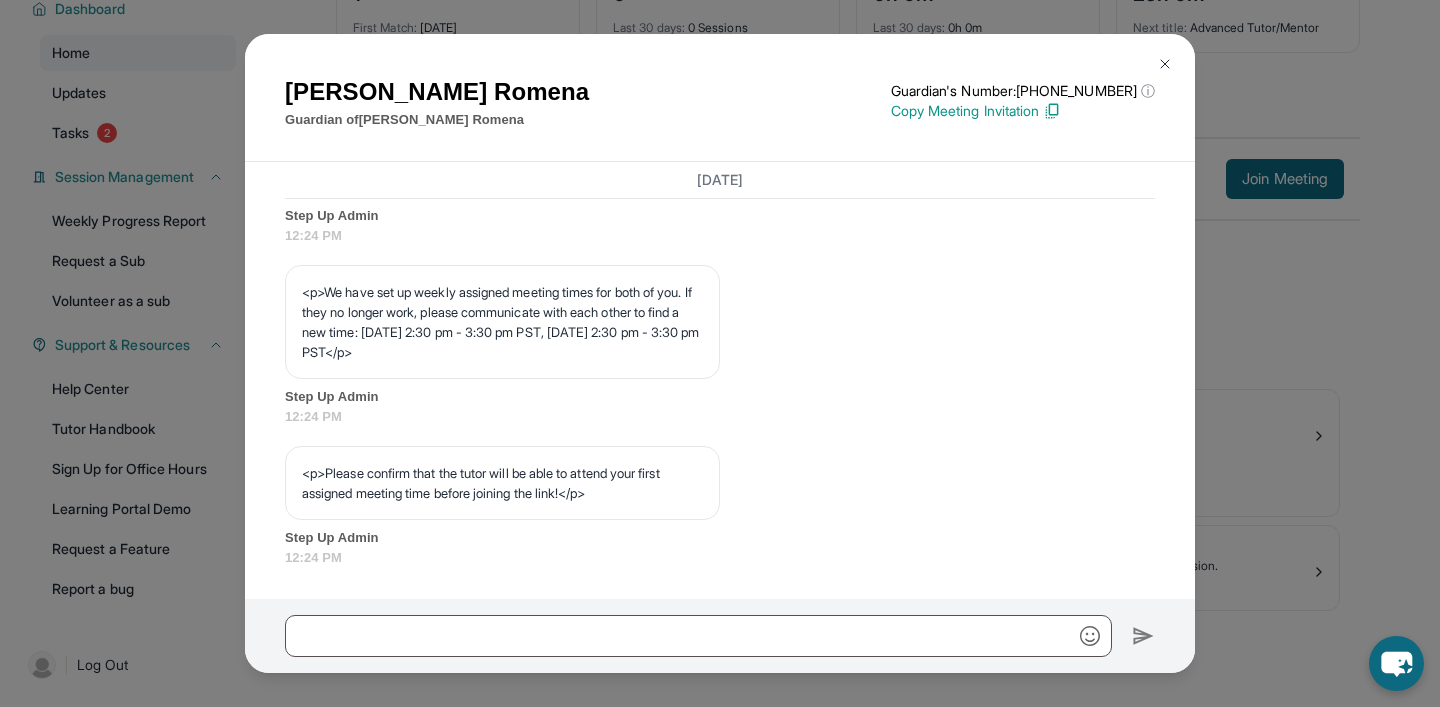 scroll, scrollTop: 1094, scrollLeft: 0, axis: vertical 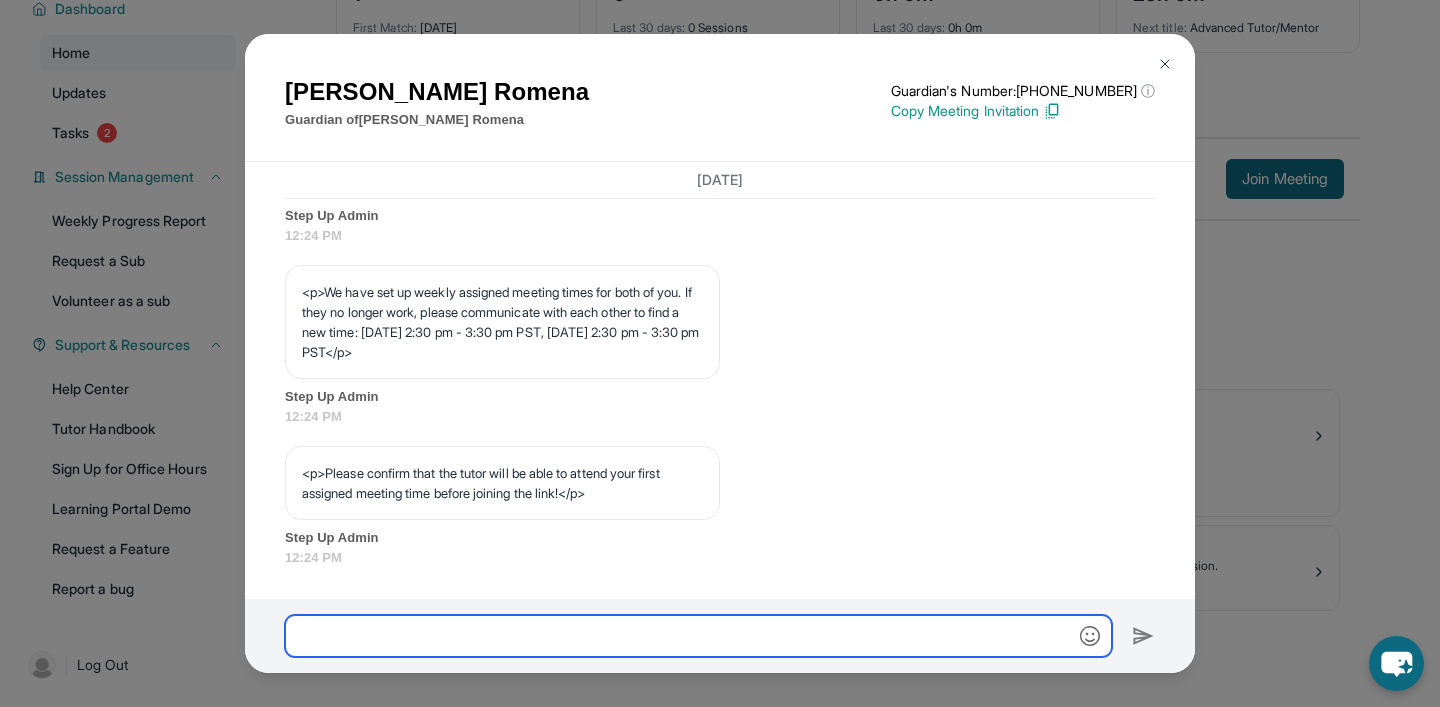 click at bounding box center [698, 636] 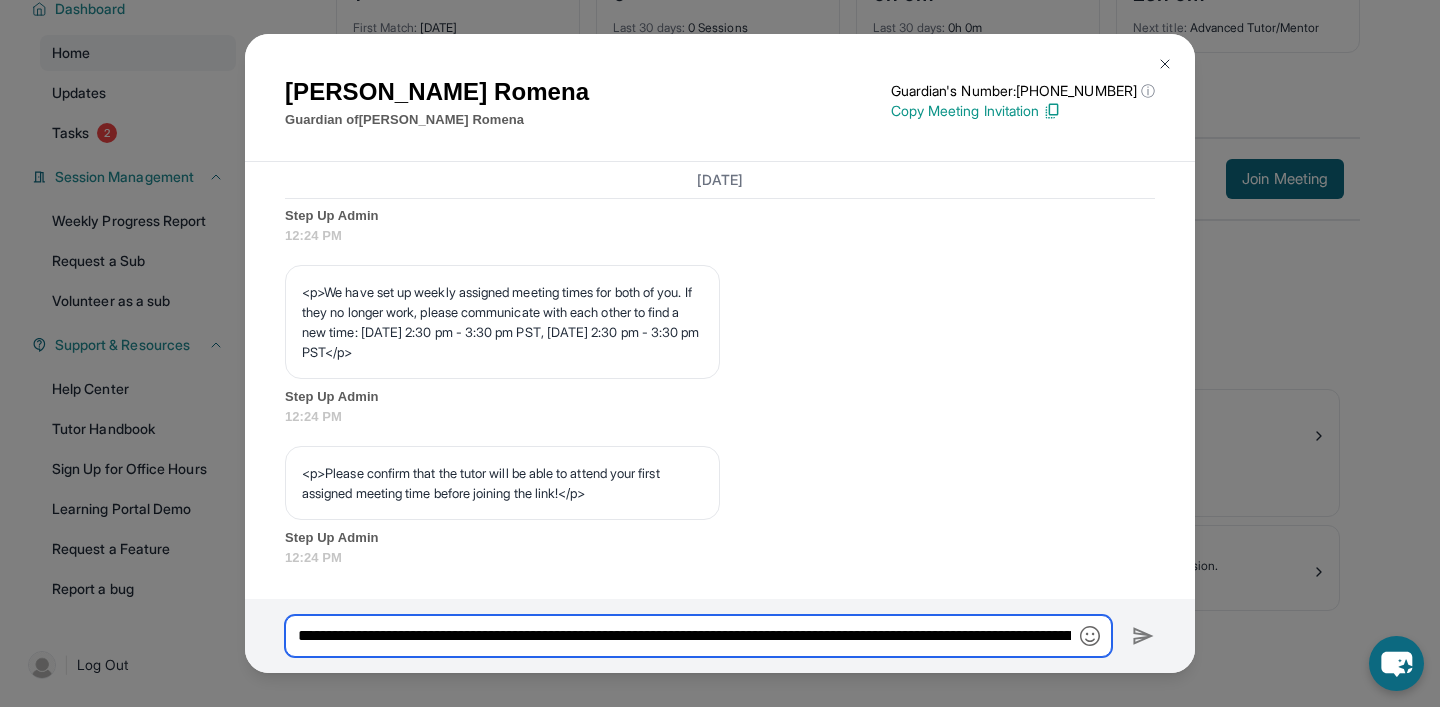 scroll, scrollTop: 0, scrollLeft: 1469, axis: horizontal 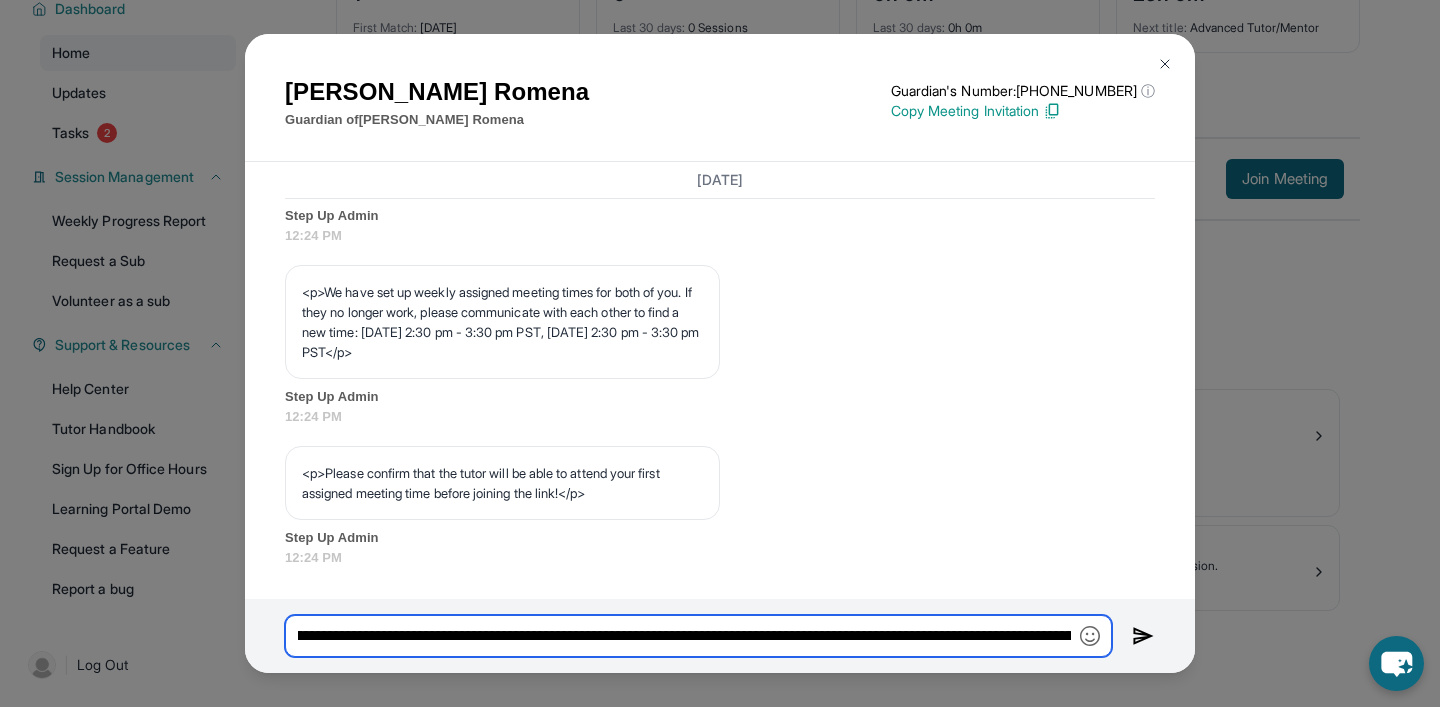 drag, startPoint x: 608, startPoint y: 640, endPoint x: 280, endPoint y: 627, distance: 328.2575 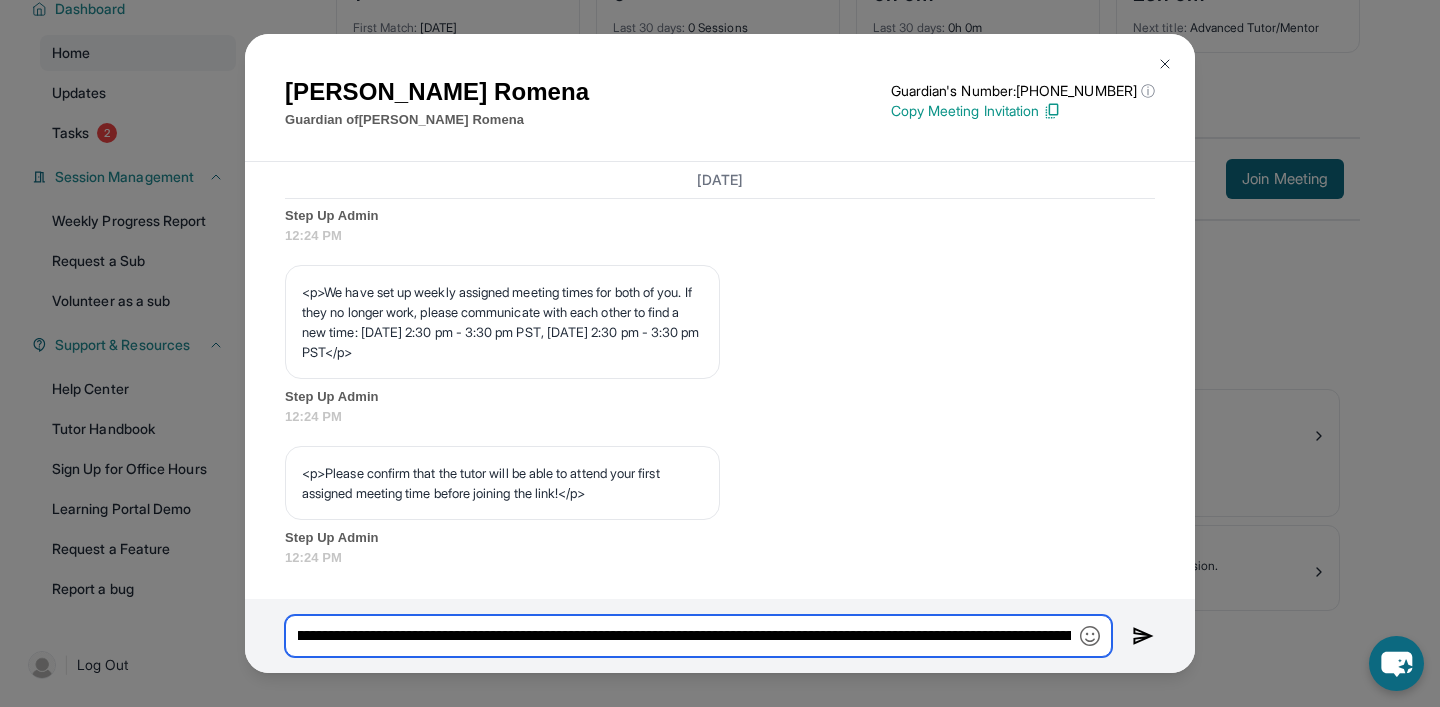 scroll, scrollTop: 0, scrollLeft: 0, axis: both 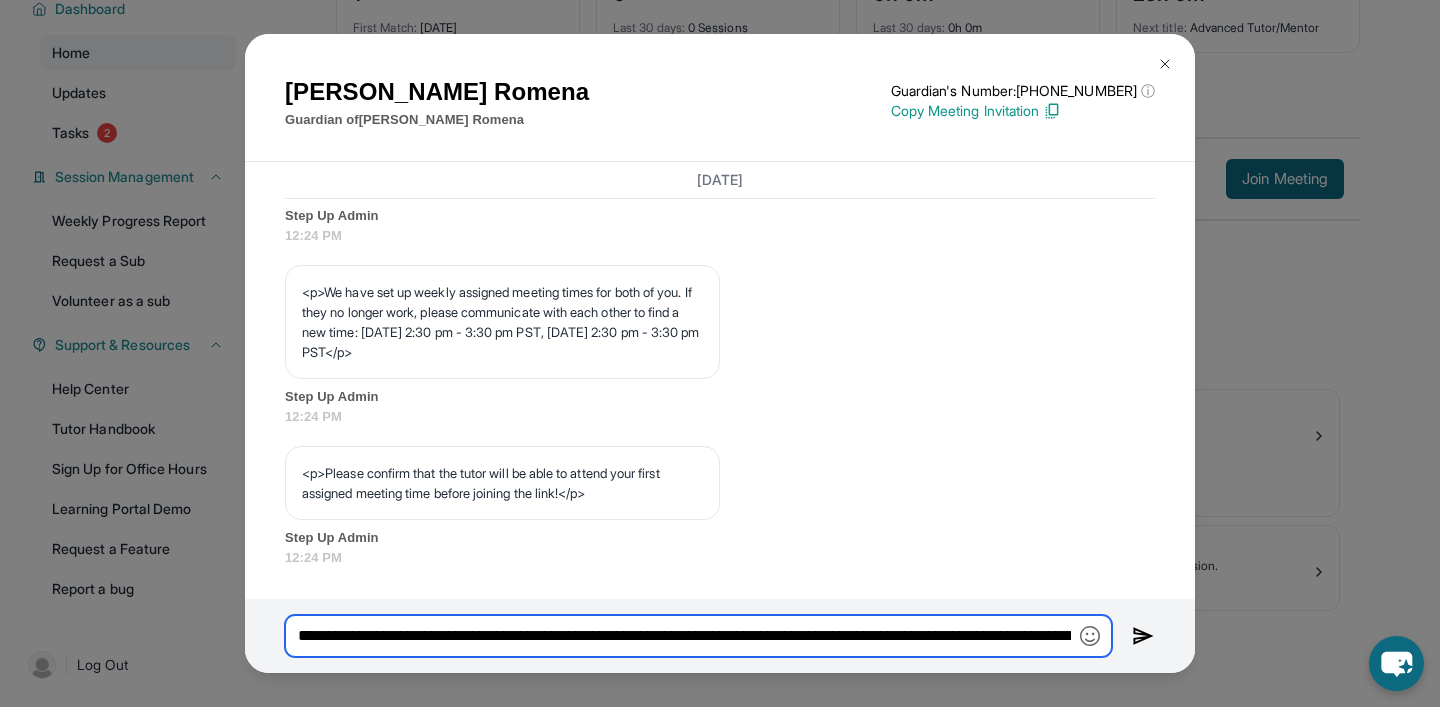 drag, startPoint x: 366, startPoint y: 632, endPoint x: 242, endPoint y: 634, distance: 124.01613 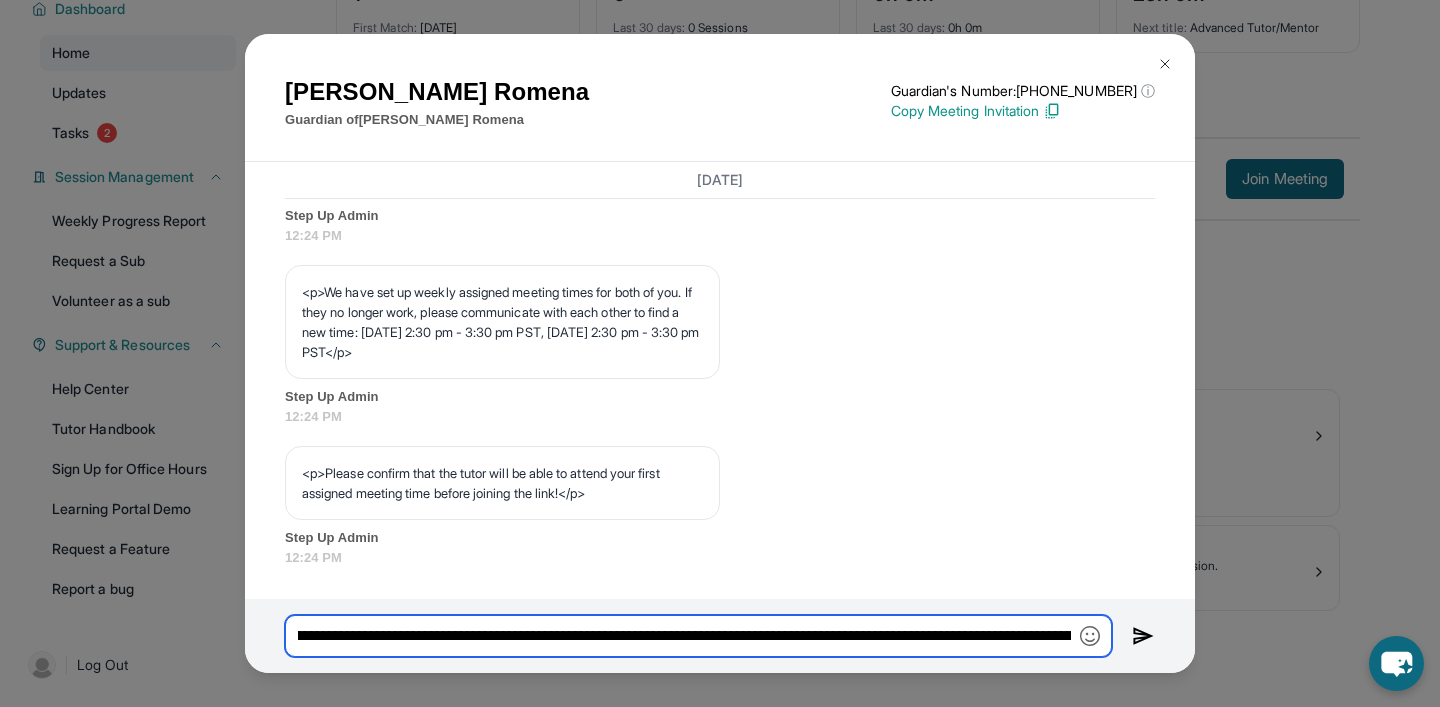 scroll, scrollTop: 0, scrollLeft: 456, axis: horizontal 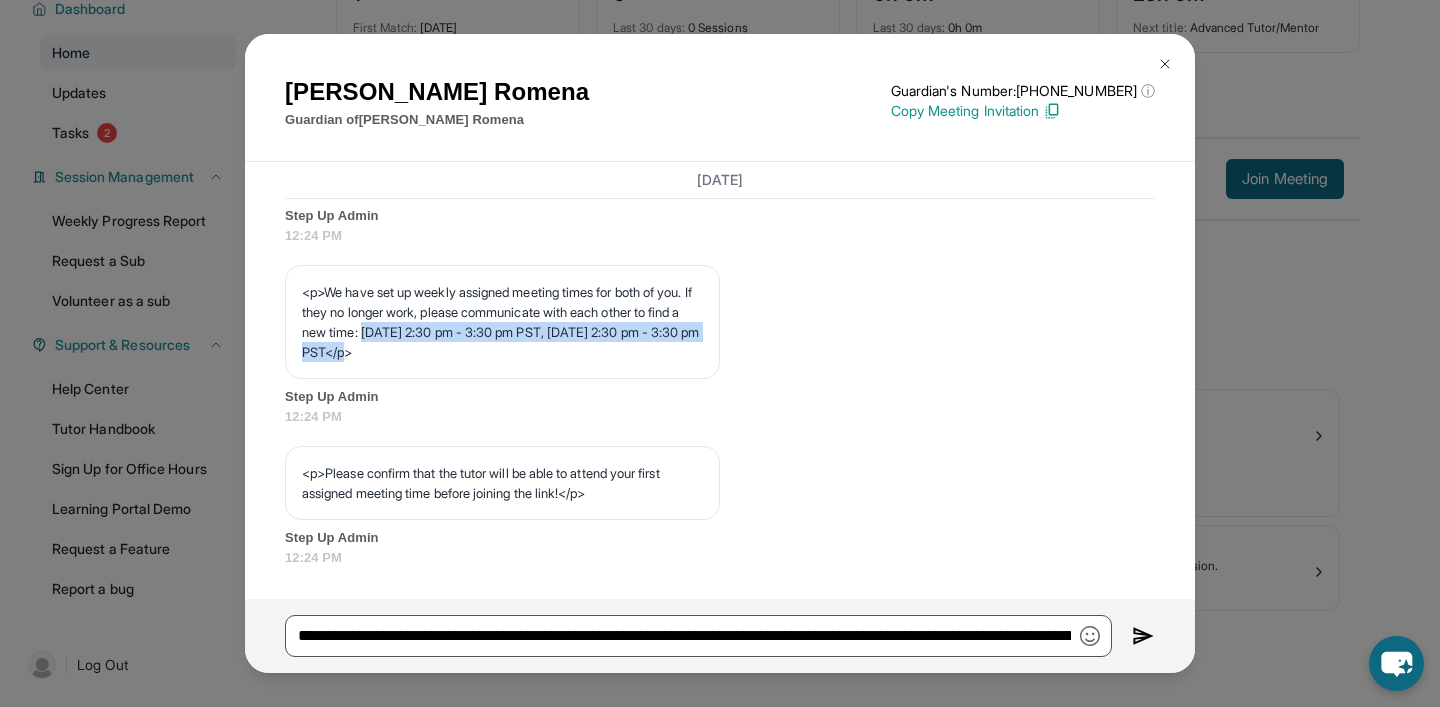 drag, startPoint x: 457, startPoint y: 332, endPoint x: 523, endPoint y: 353, distance: 69.260376 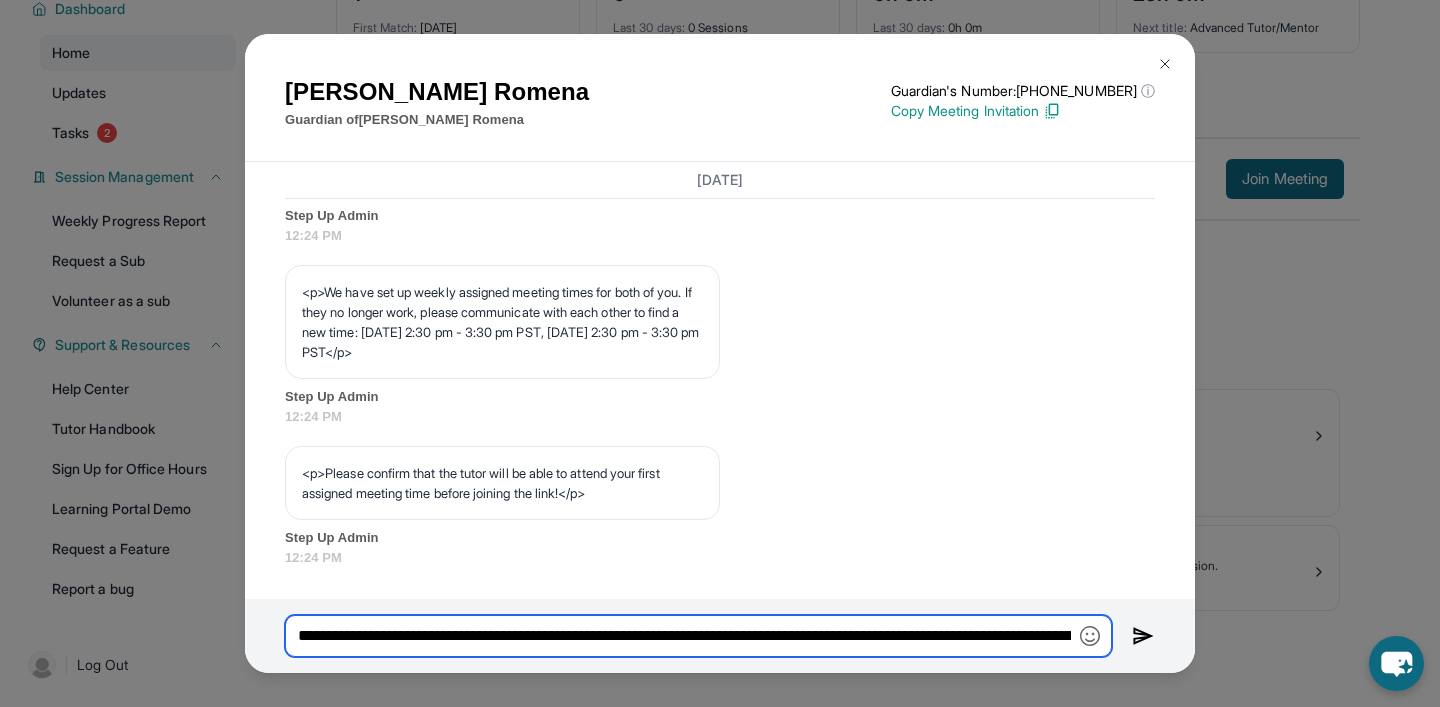 click on "**********" at bounding box center [698, 636] 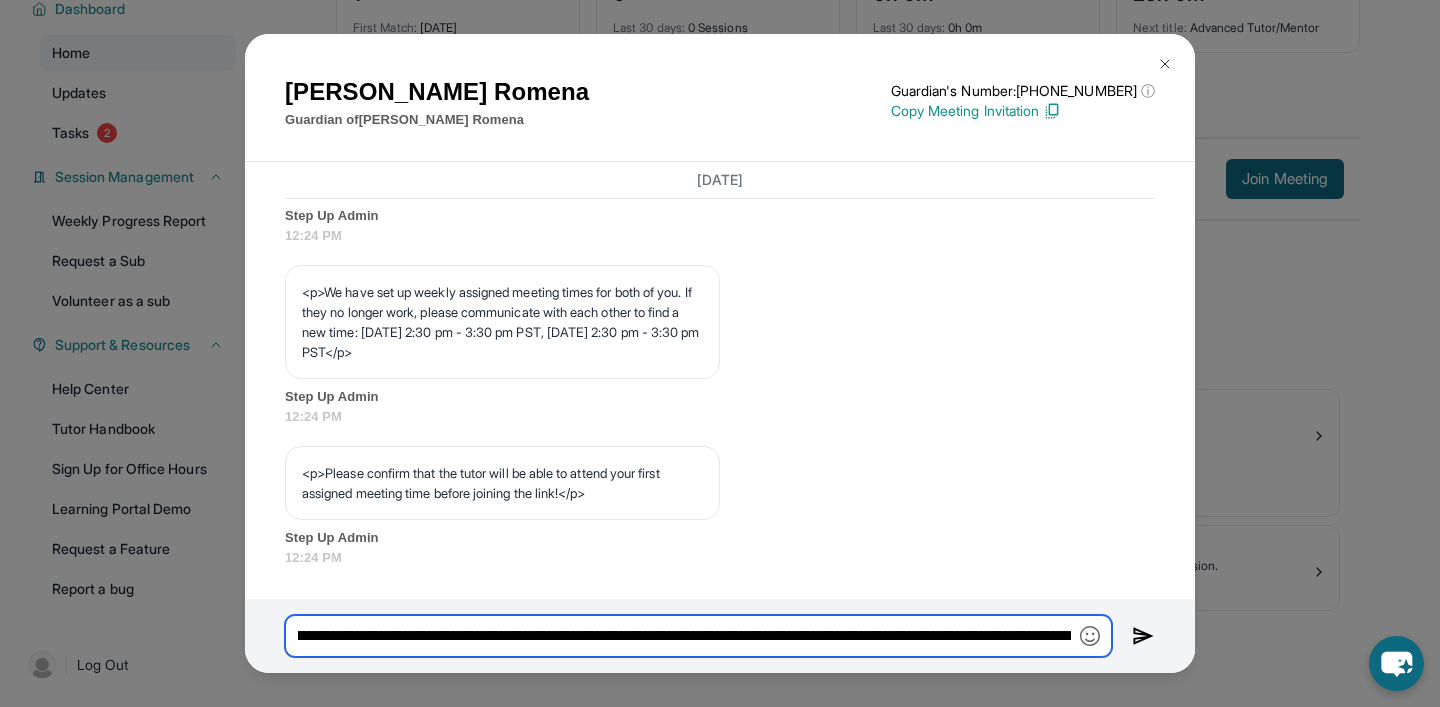 scroll, scrollTop: 0, scrollLeft: 1170, axis: horizontal 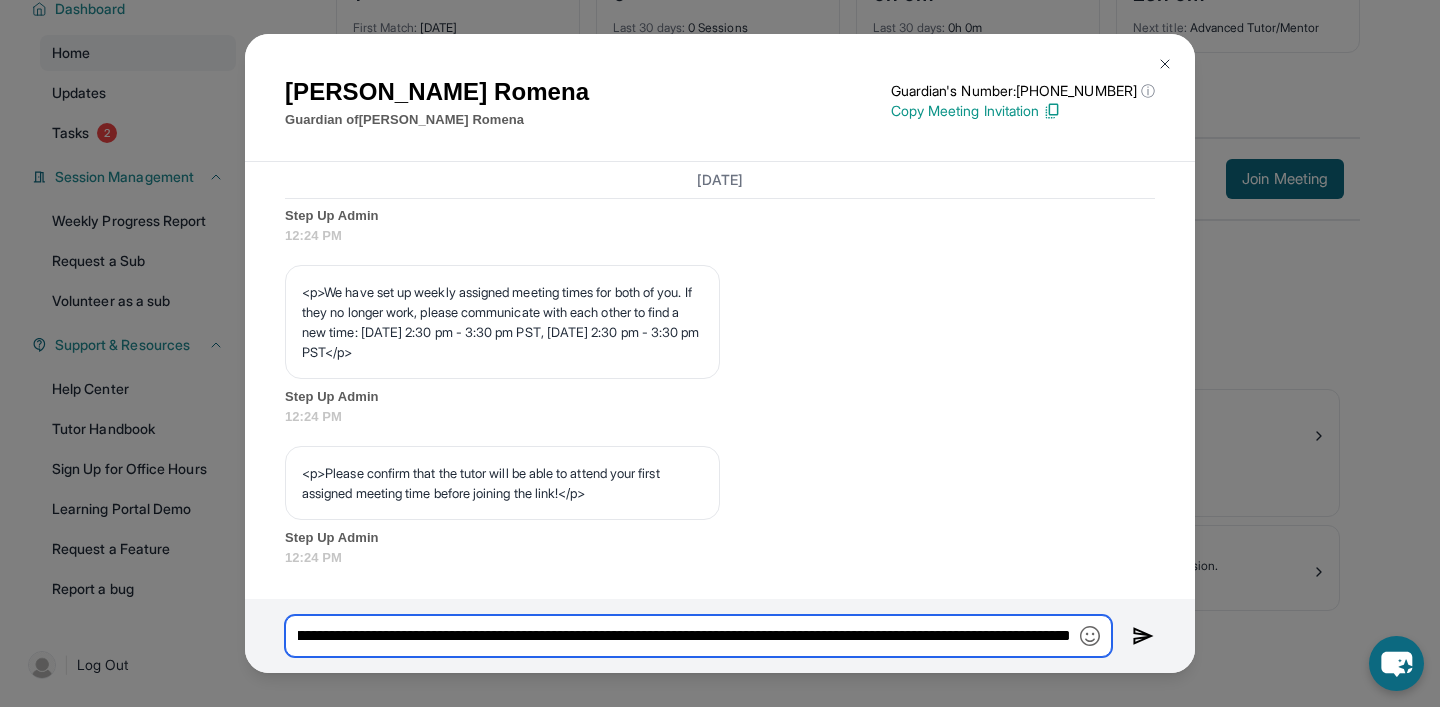 drag, startPoint x: 632, startPoint y: 638, endPoint x: 841, endPoint y: 634, distance: 209.03827 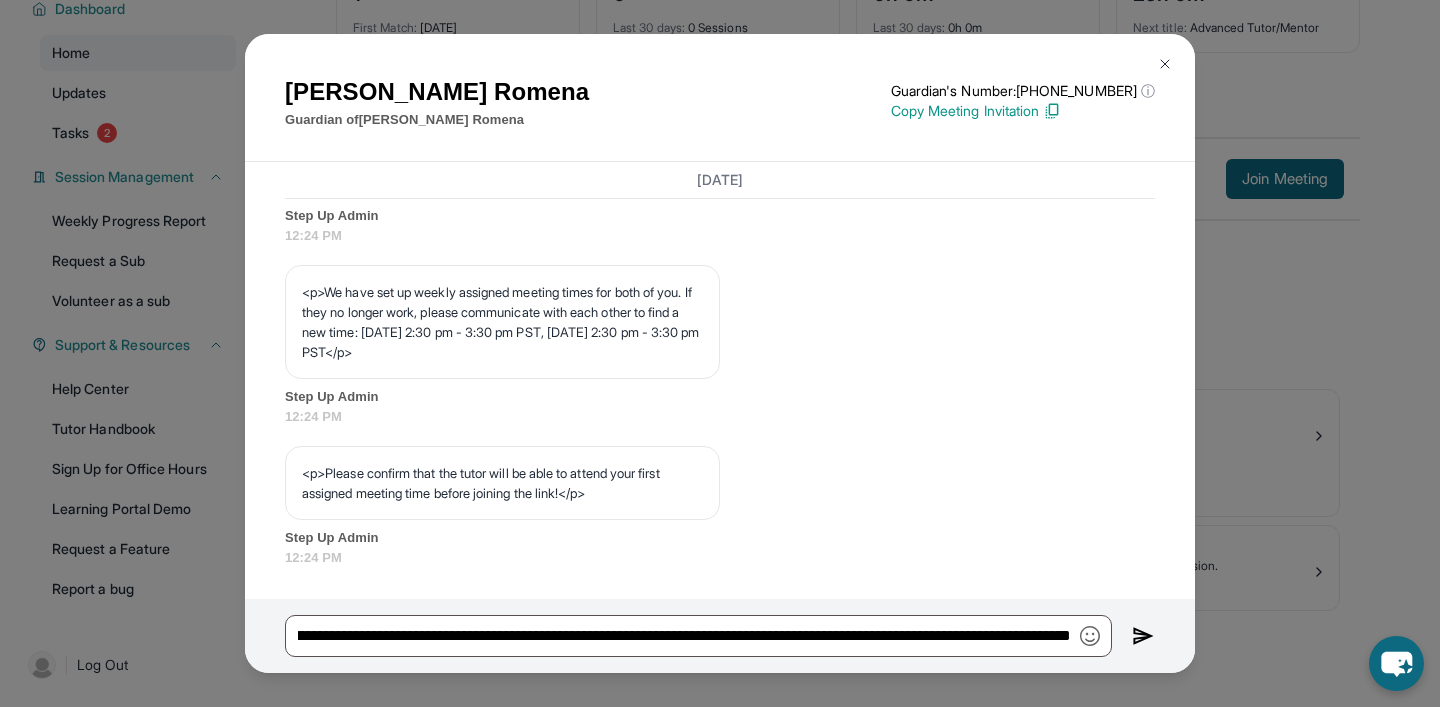 scroll, scrollTop: 0, scrollLeft: 0, axis: both 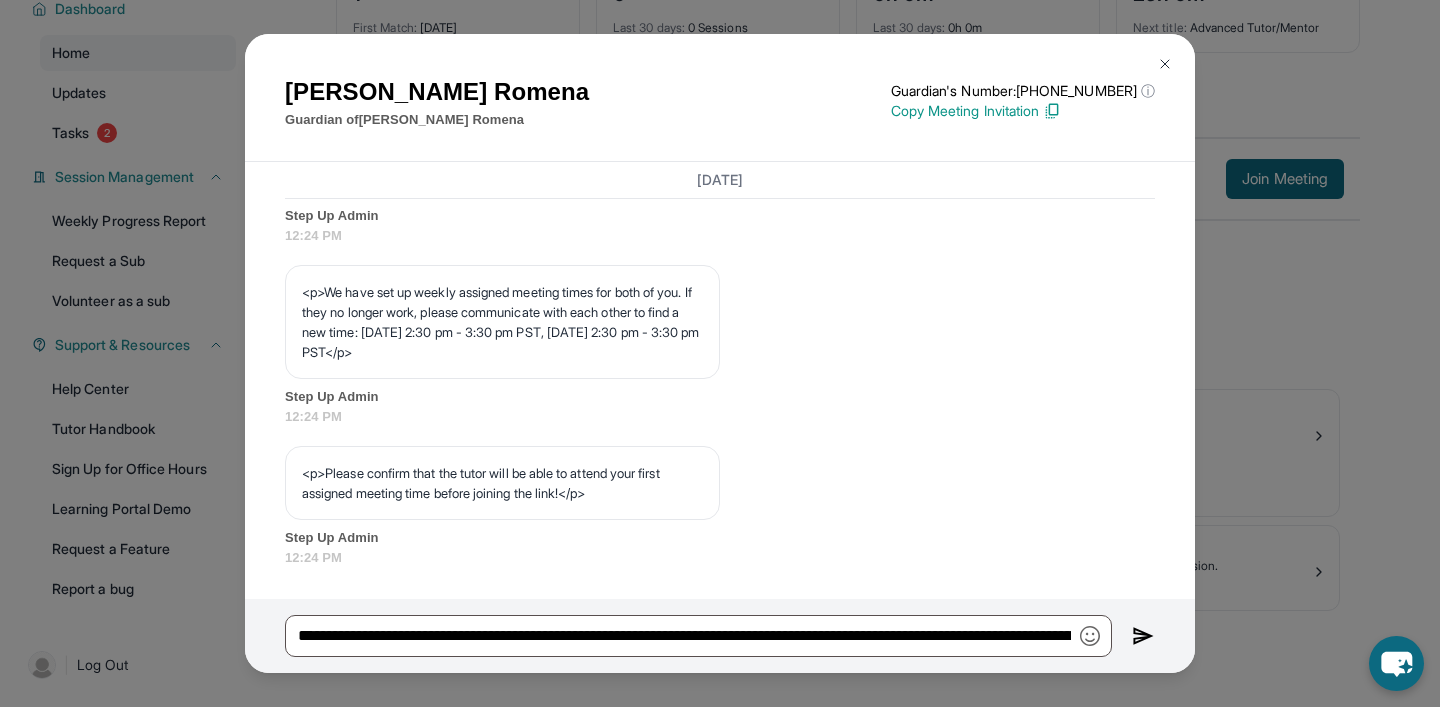 click at bounding box center [1143, 636] 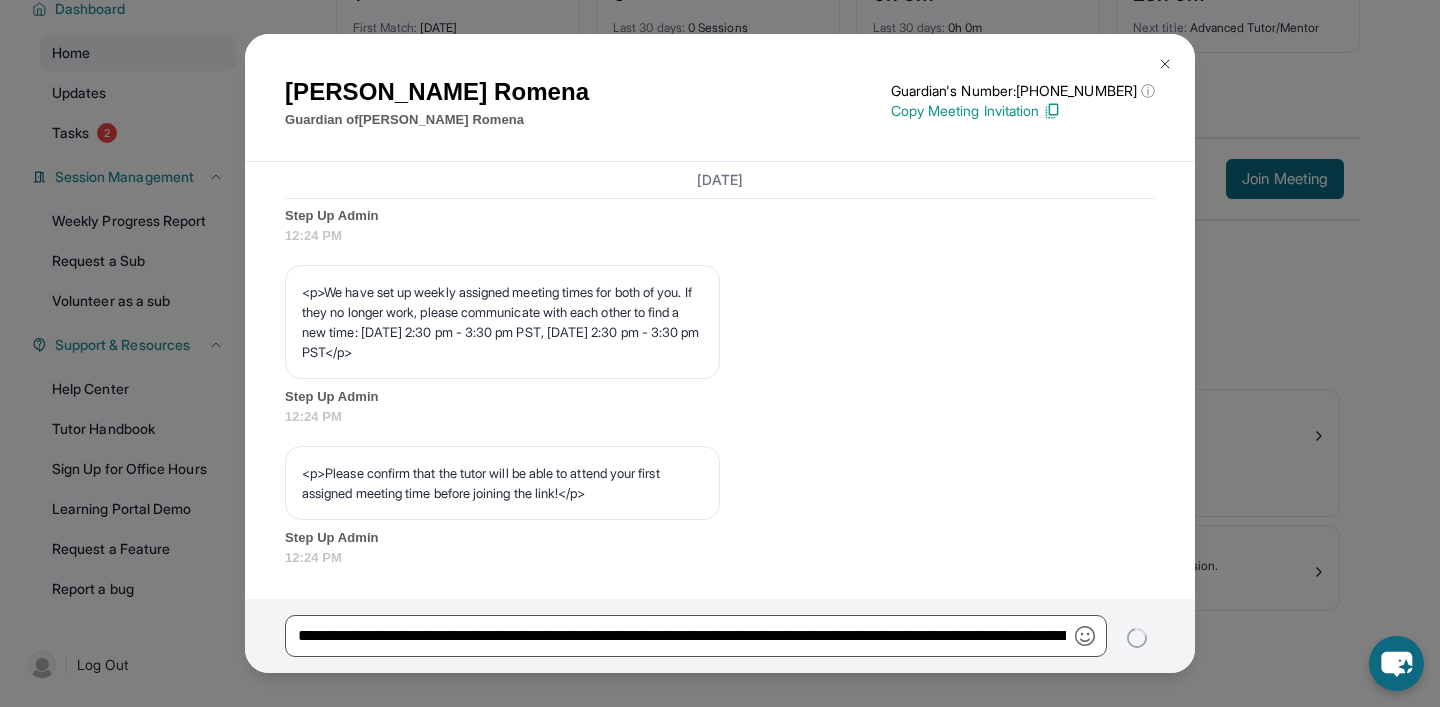 type 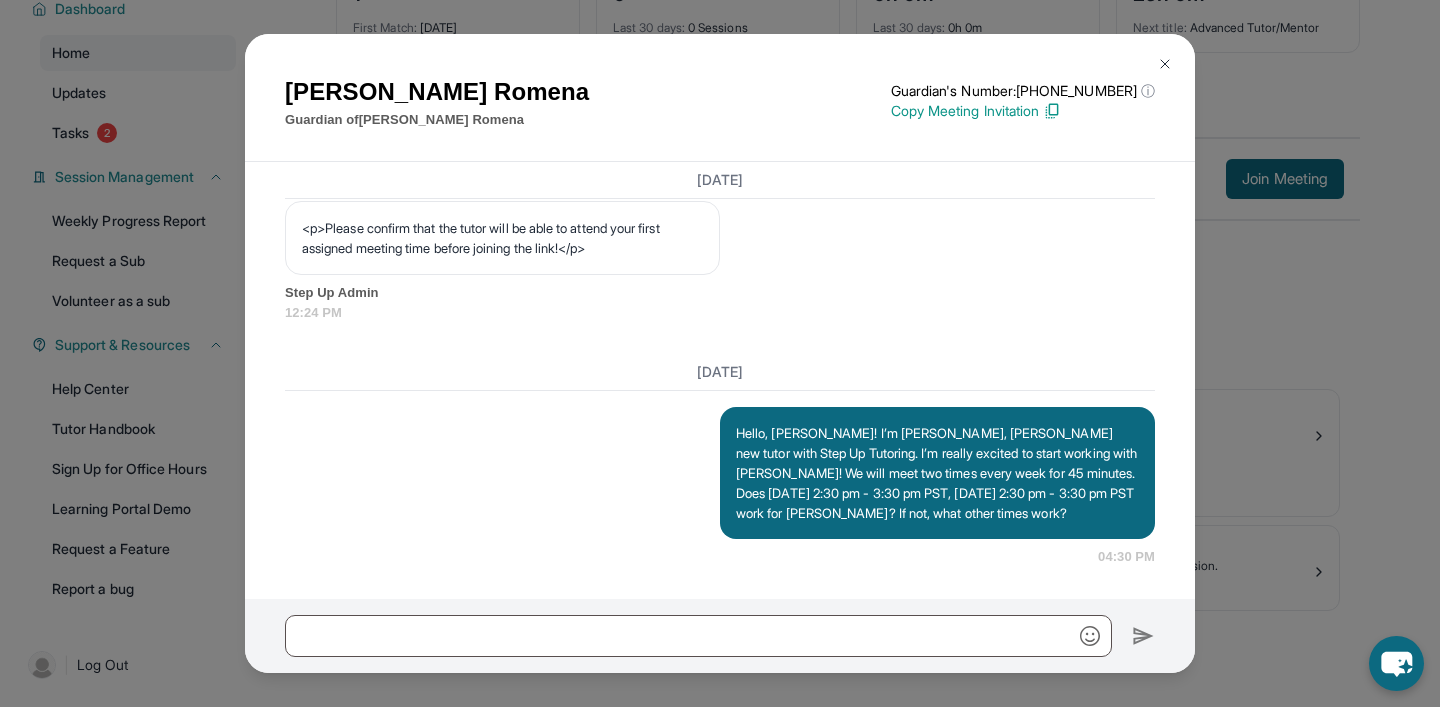 scroll, scrollTop: 1359, scrollLeft: 0, axis: vertical 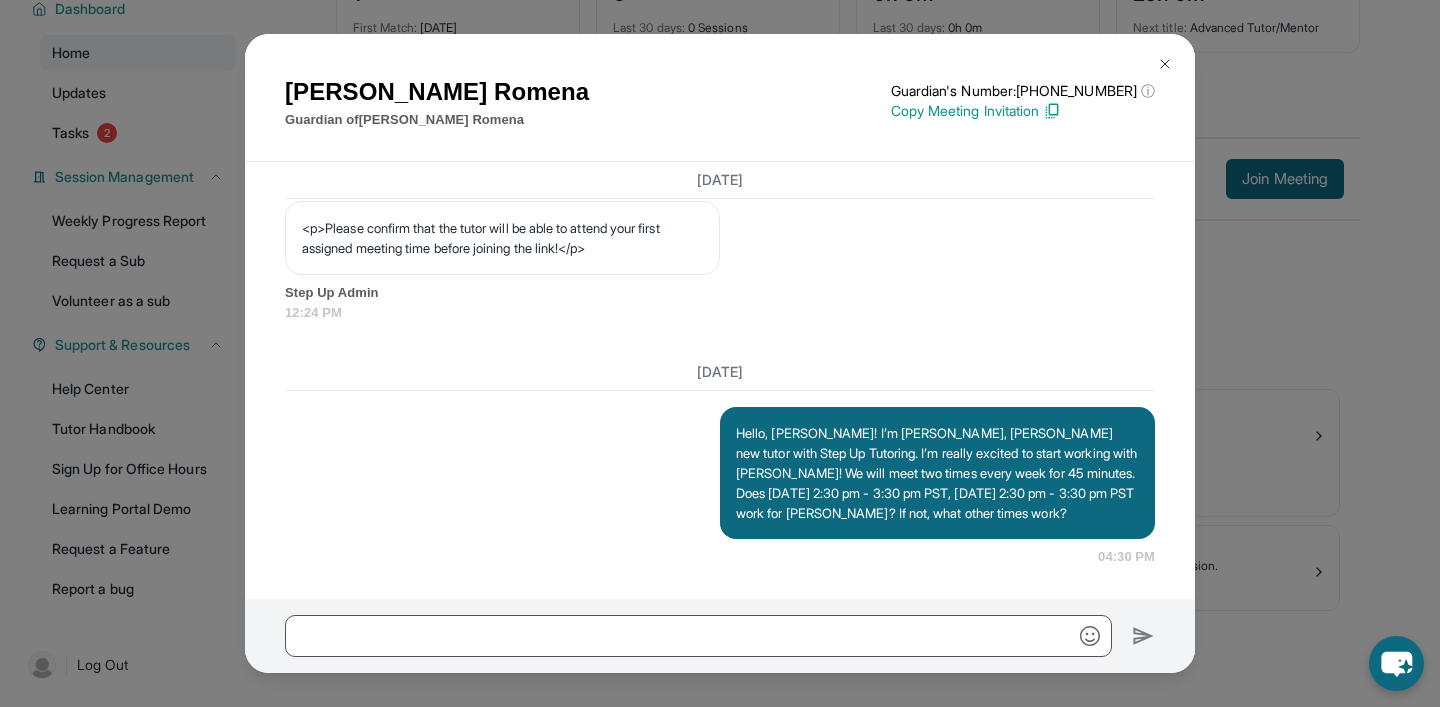 click at bounding box center (1165, 64) 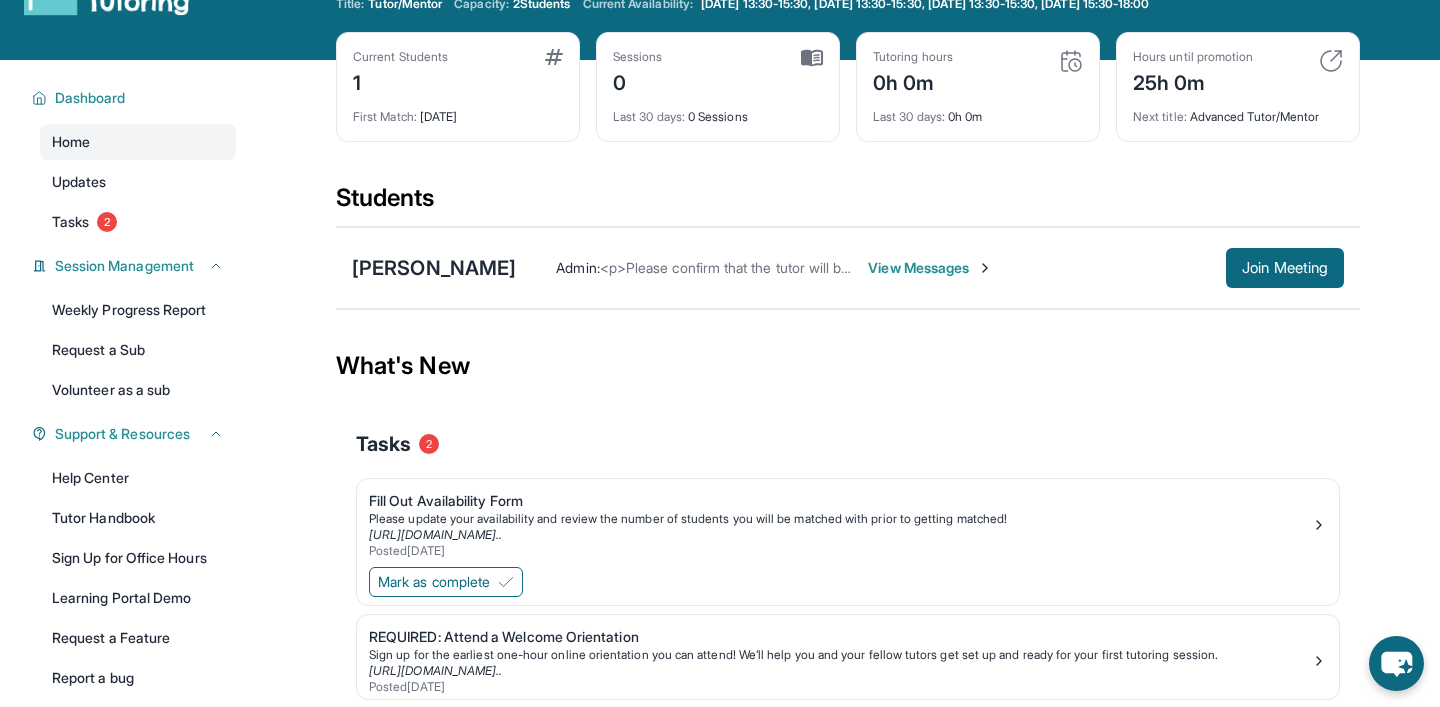 scroll, scrollTop: 0, scrollLeft: 0, axis: both 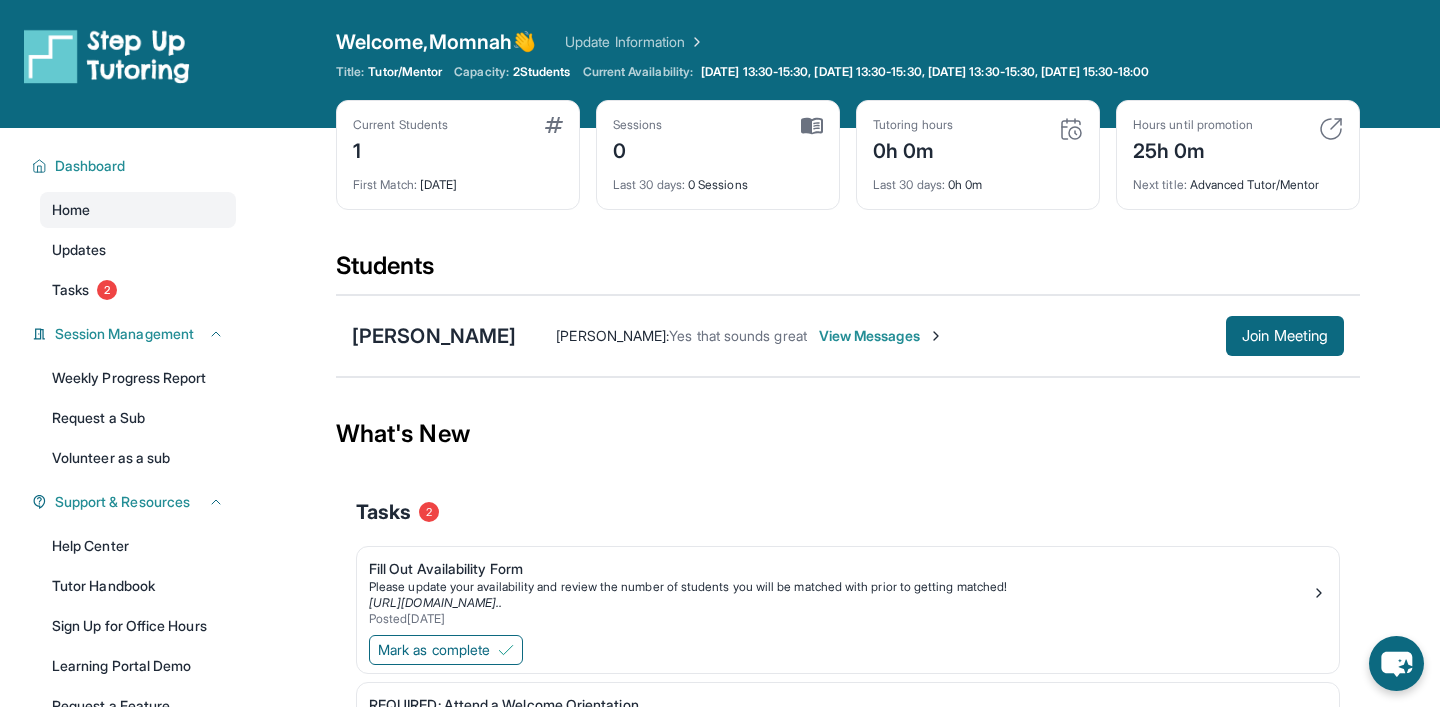 click on "View Messages" at bounding box center (881, 336) 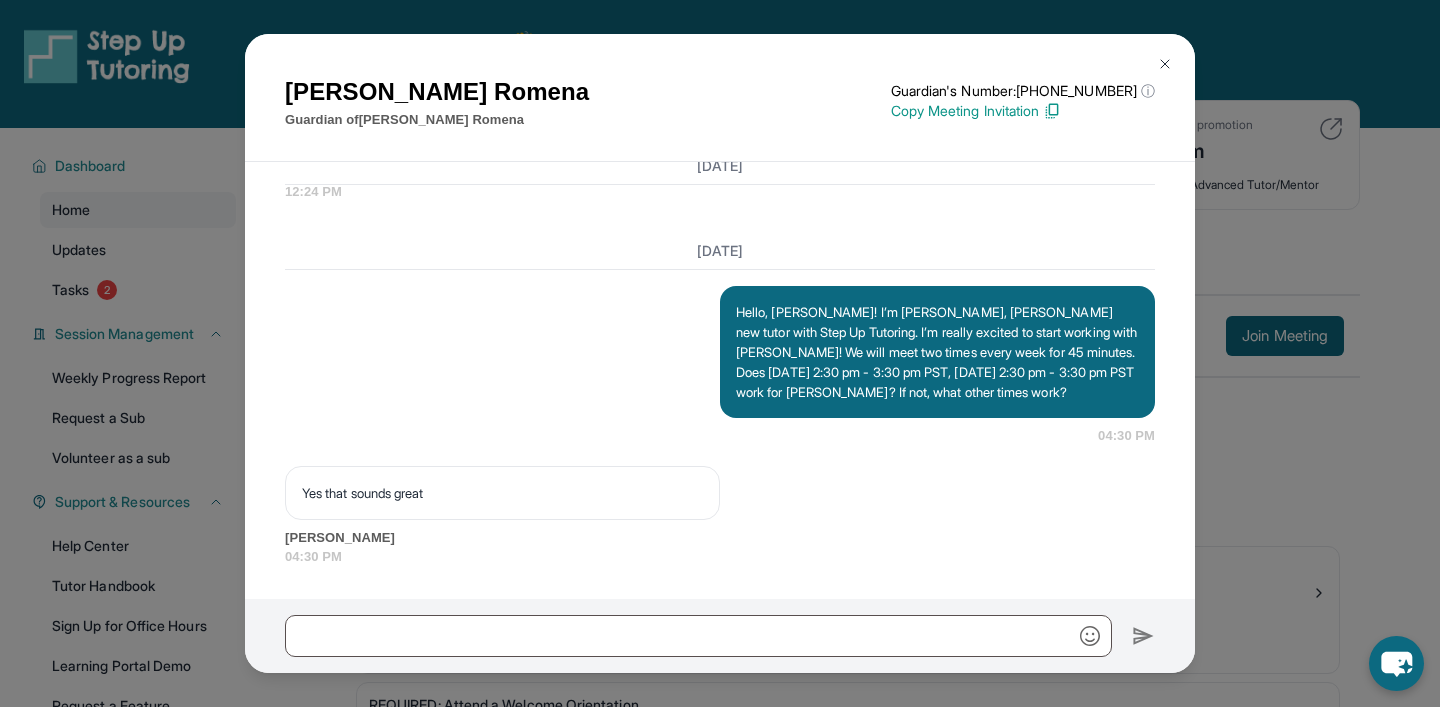 scroll, scrollTop: 1480, scrollLeft: 0, axis: vertical 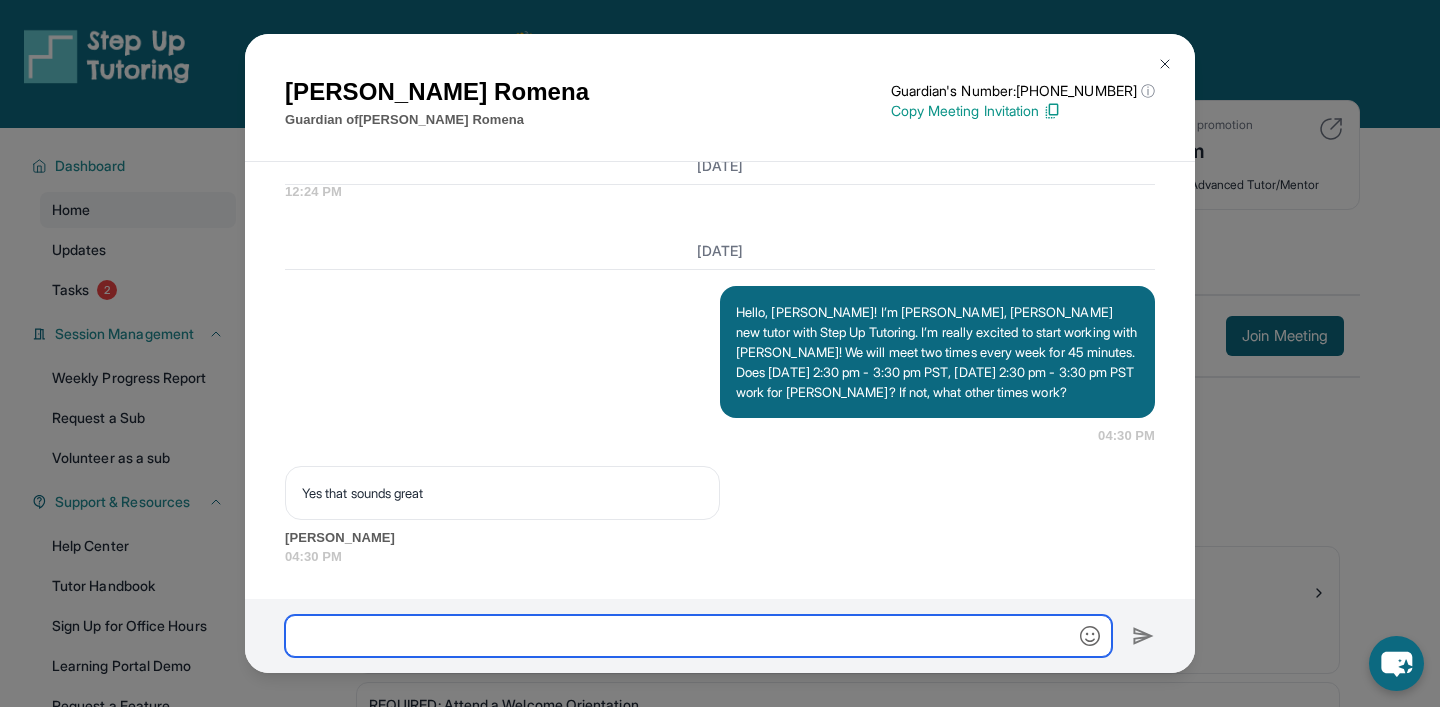 click at bounding box center (698, 636) 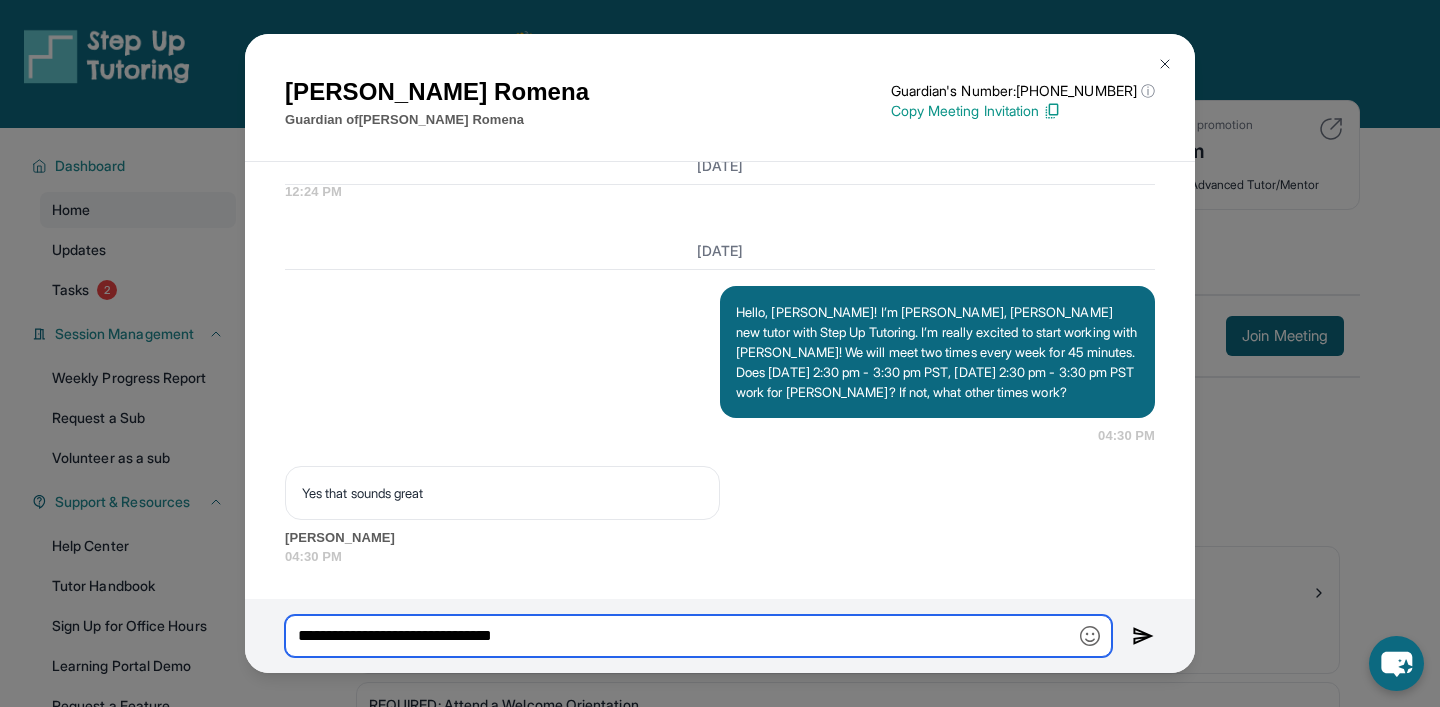 type on "**********" 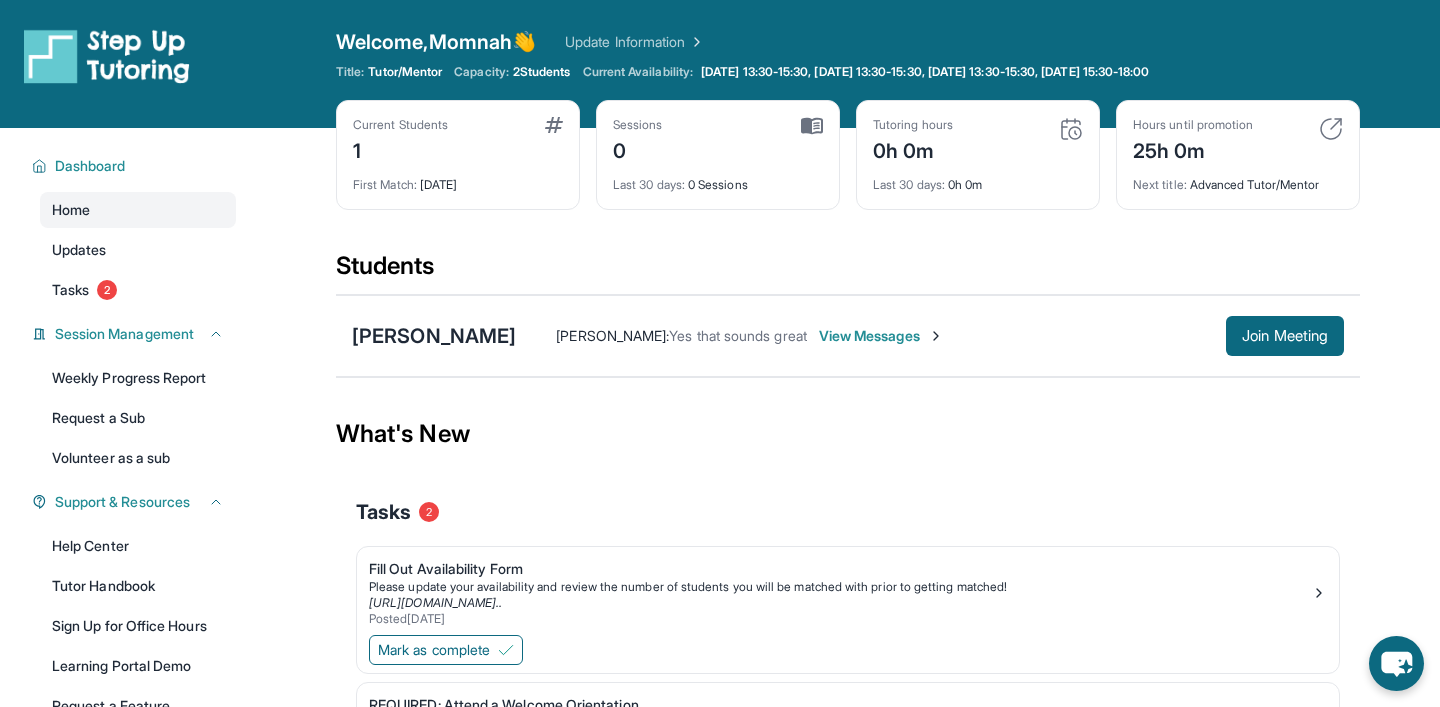 click on "View Messages" at bounding box center [881, 336] 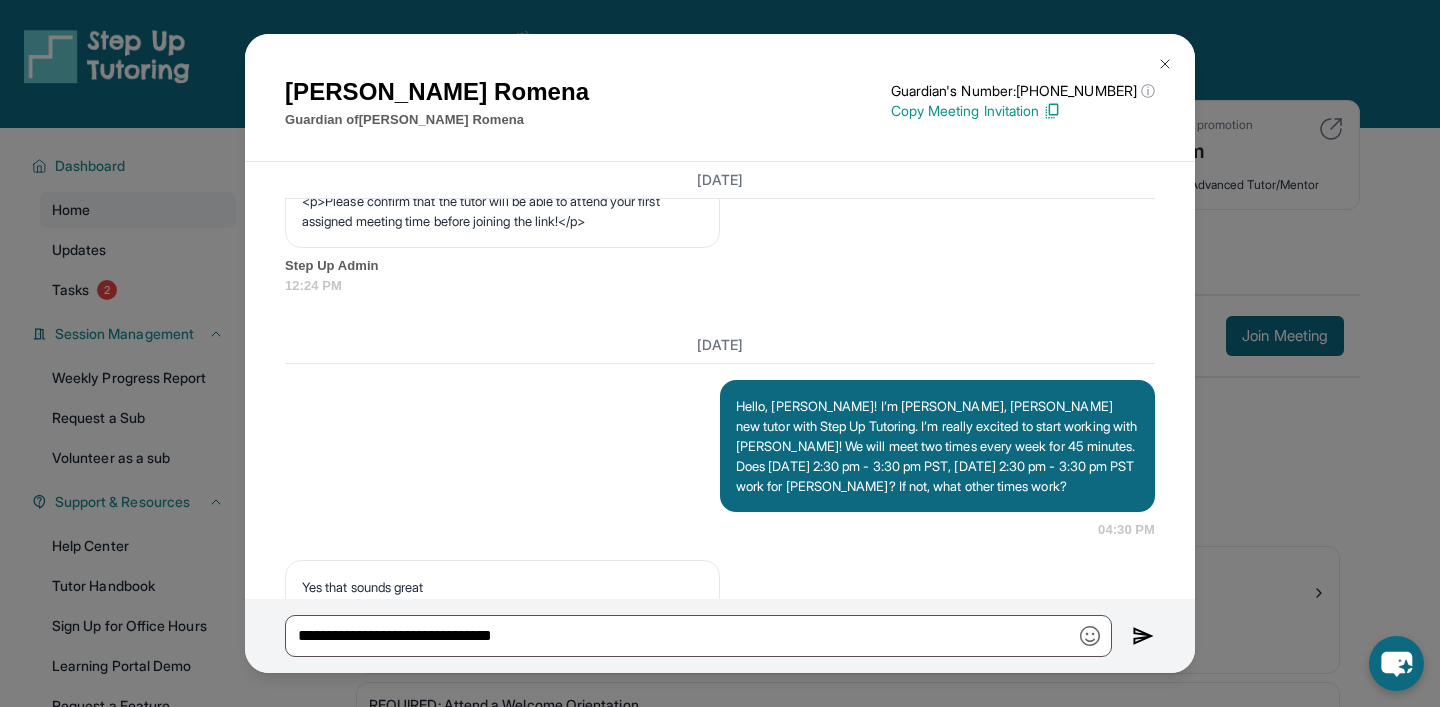 scroll, scrollTop: 1480, scrollLeft: 0, axis: vertical 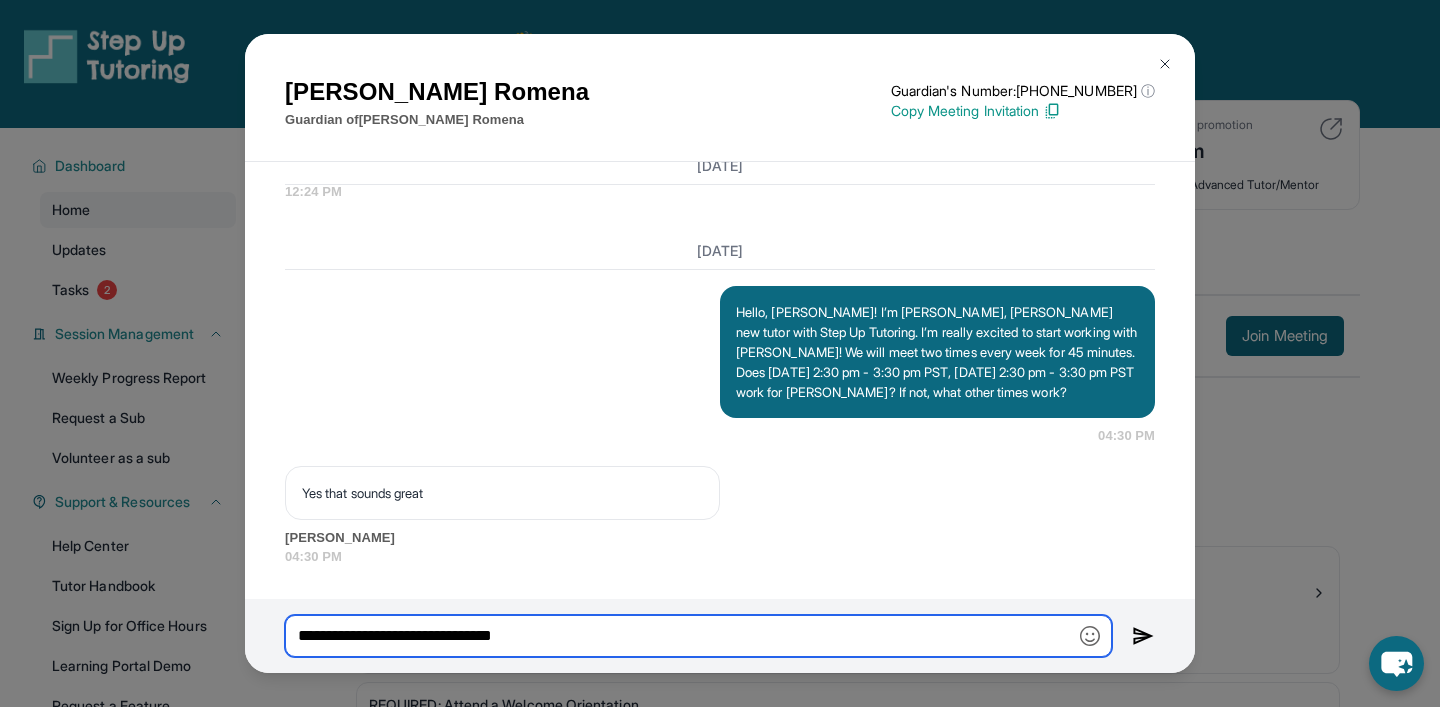 click on "**********" at bounding box center [698, 636] 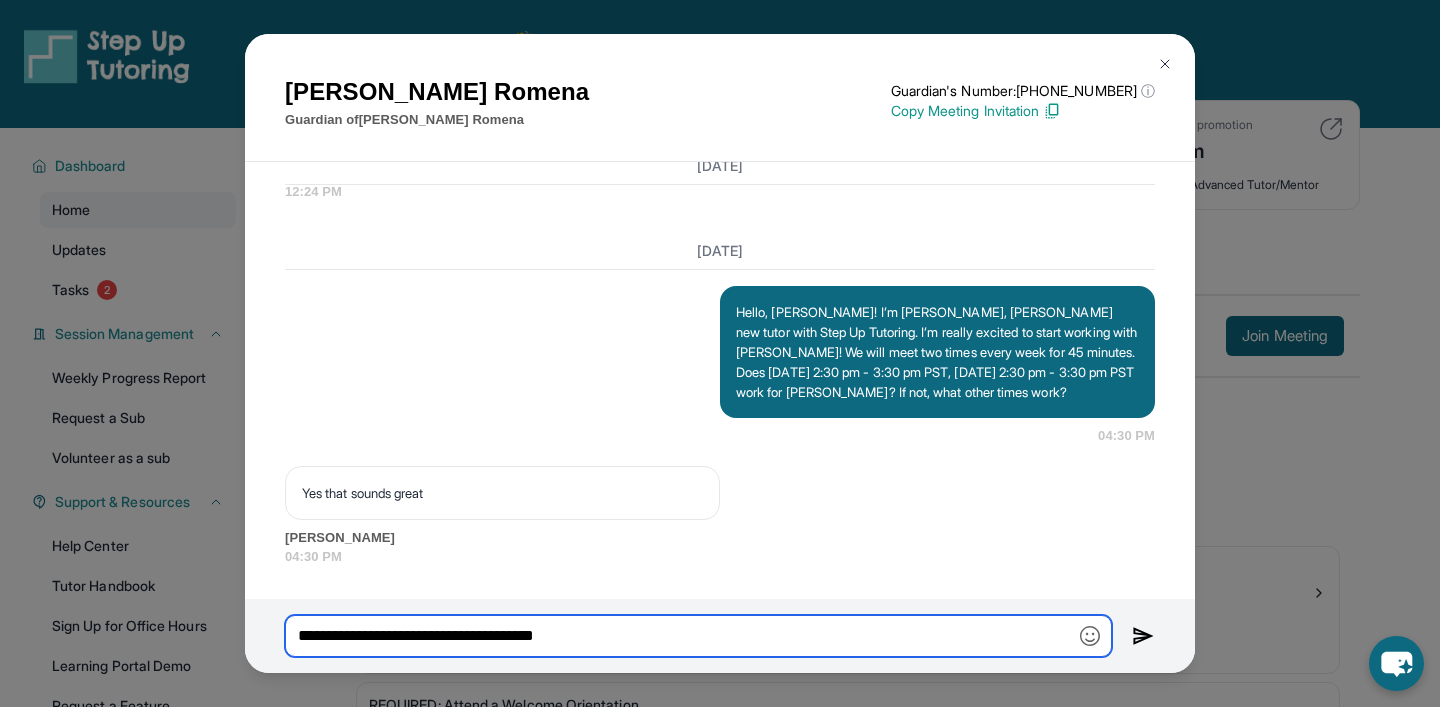 drag, startPoint x: 578, startPoint y: 636, endPoint x: 616, endPoint y: 636, distance: 38 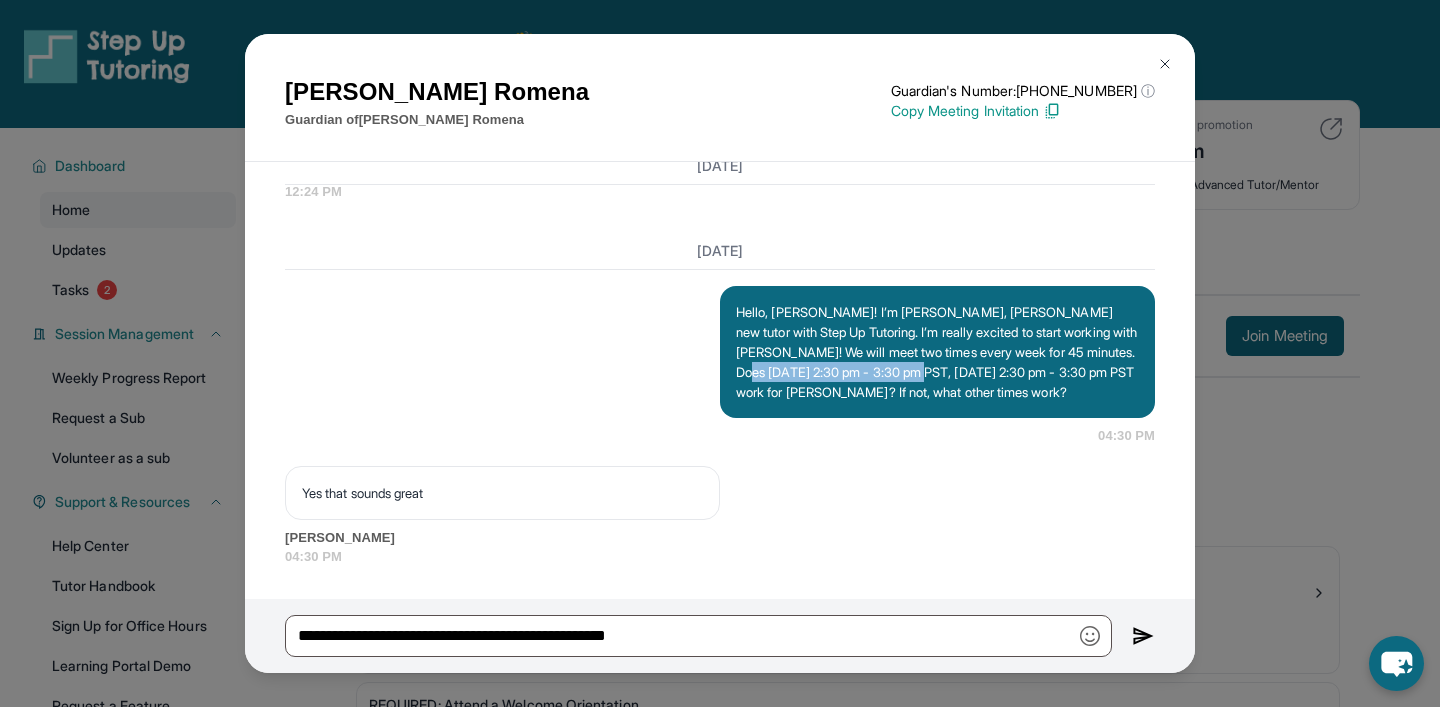 drag, startPoint x: 829, startPoint y: 354, endPoint x: 1025, endPoint y: 352, distance: 196.01021 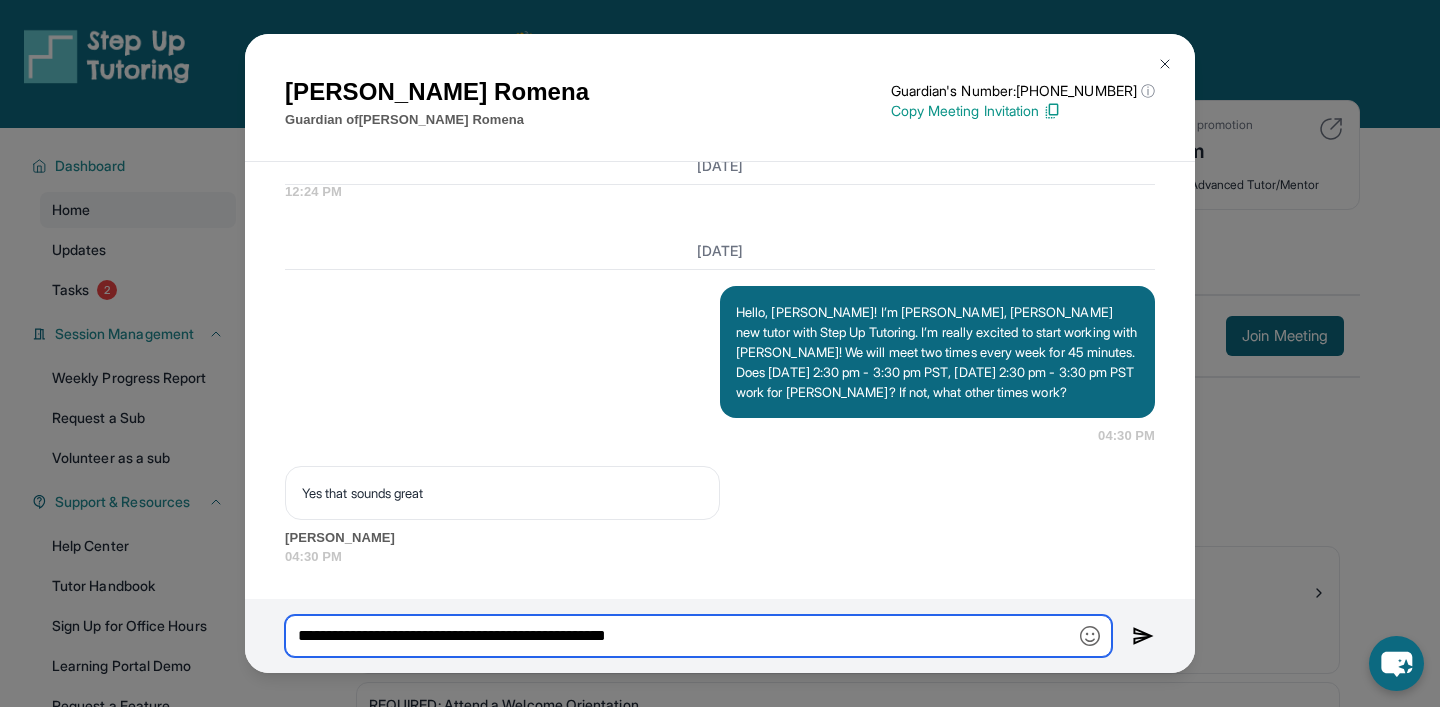 click on "**********" at bounding box center (698, 636) 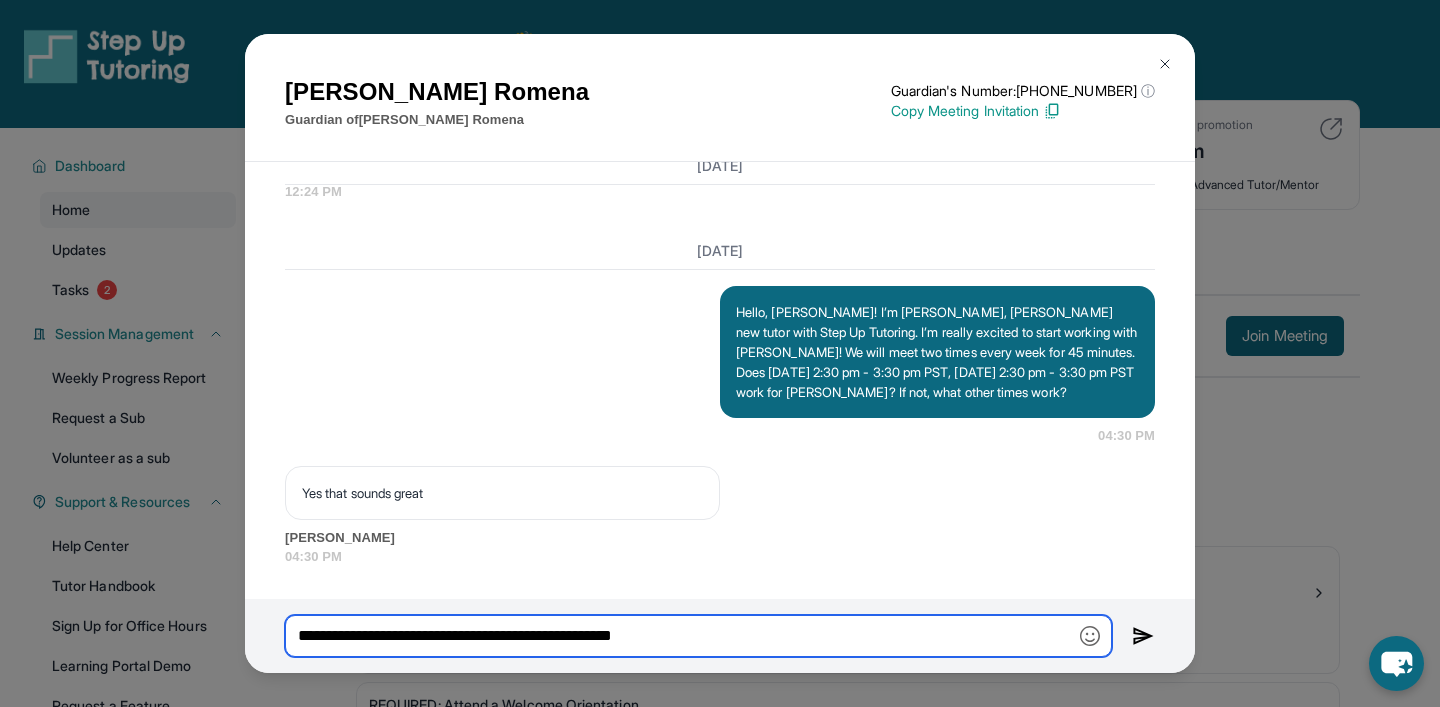 paste on "**********" 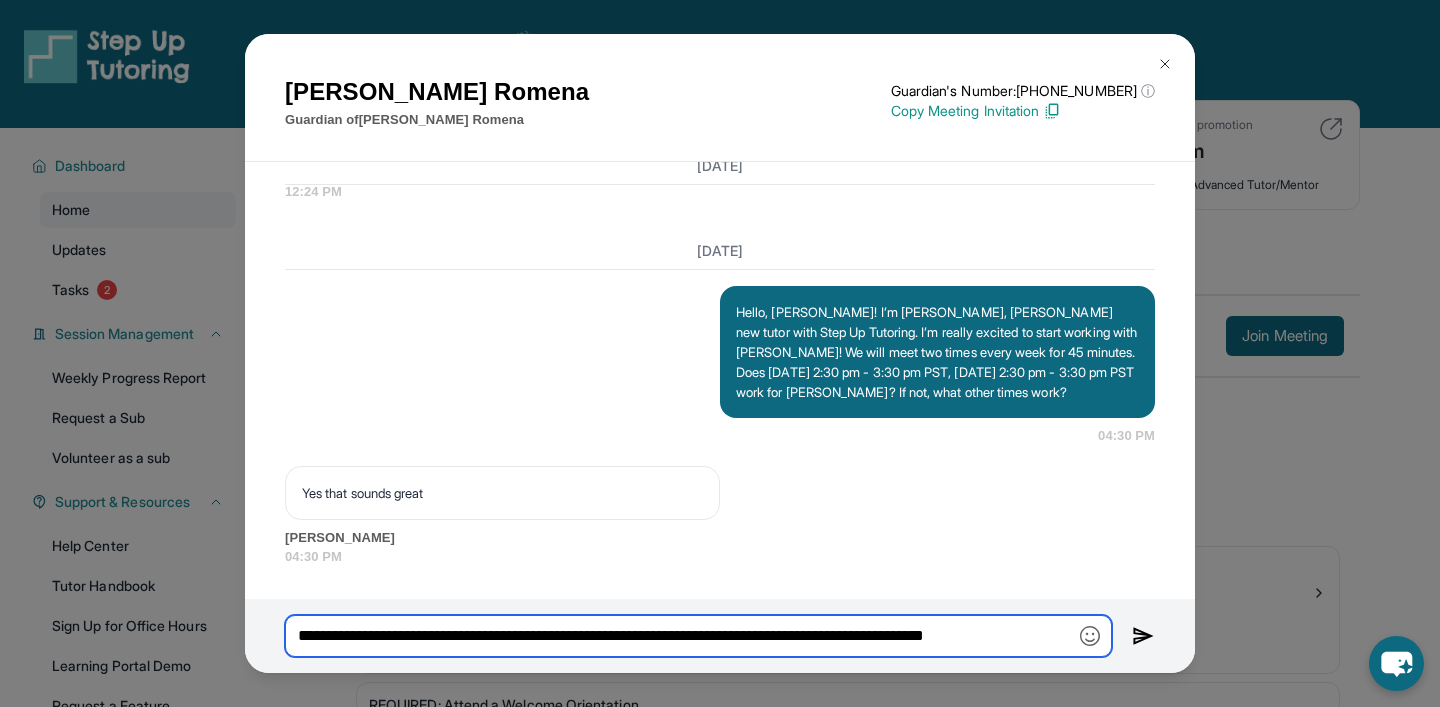 scroll, scrollTop: 0, scrollLeft: 19, axis: horizontal 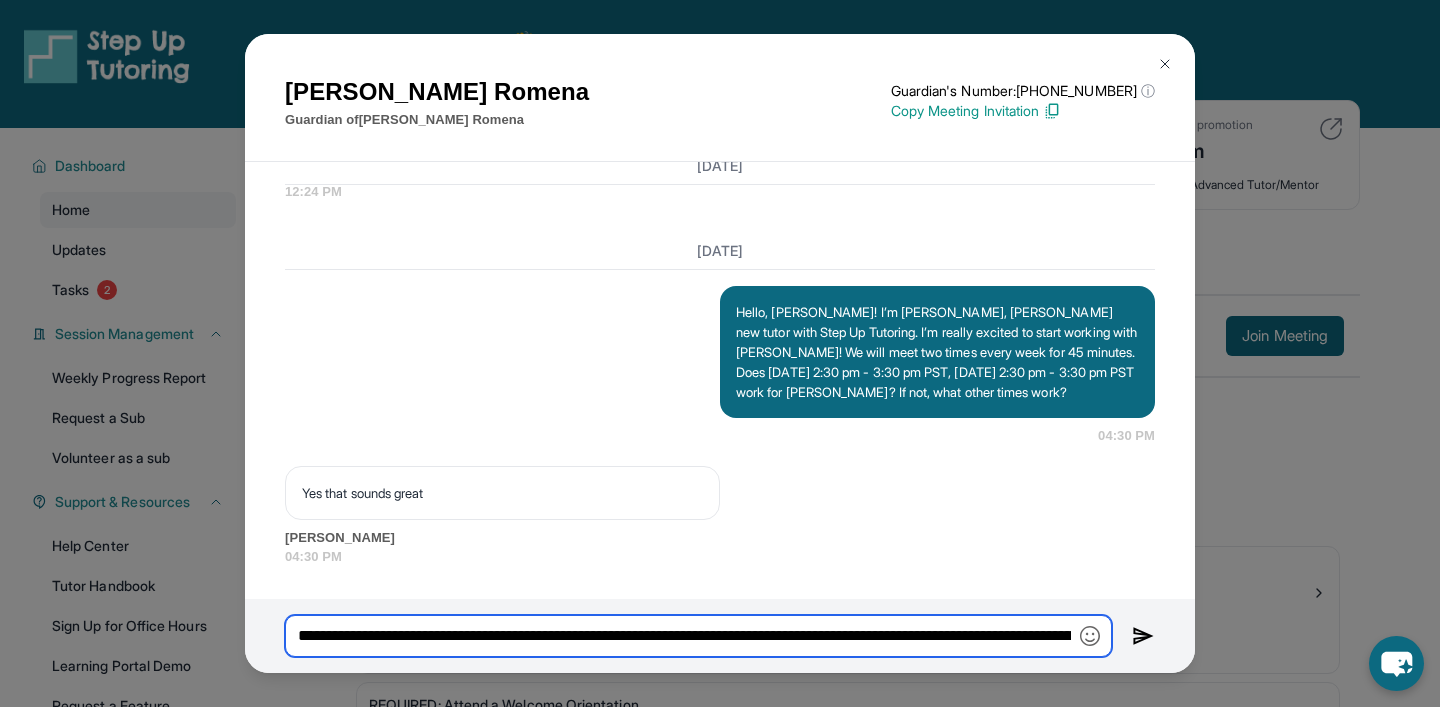 click on "**********" at bounding box center [698, 636] 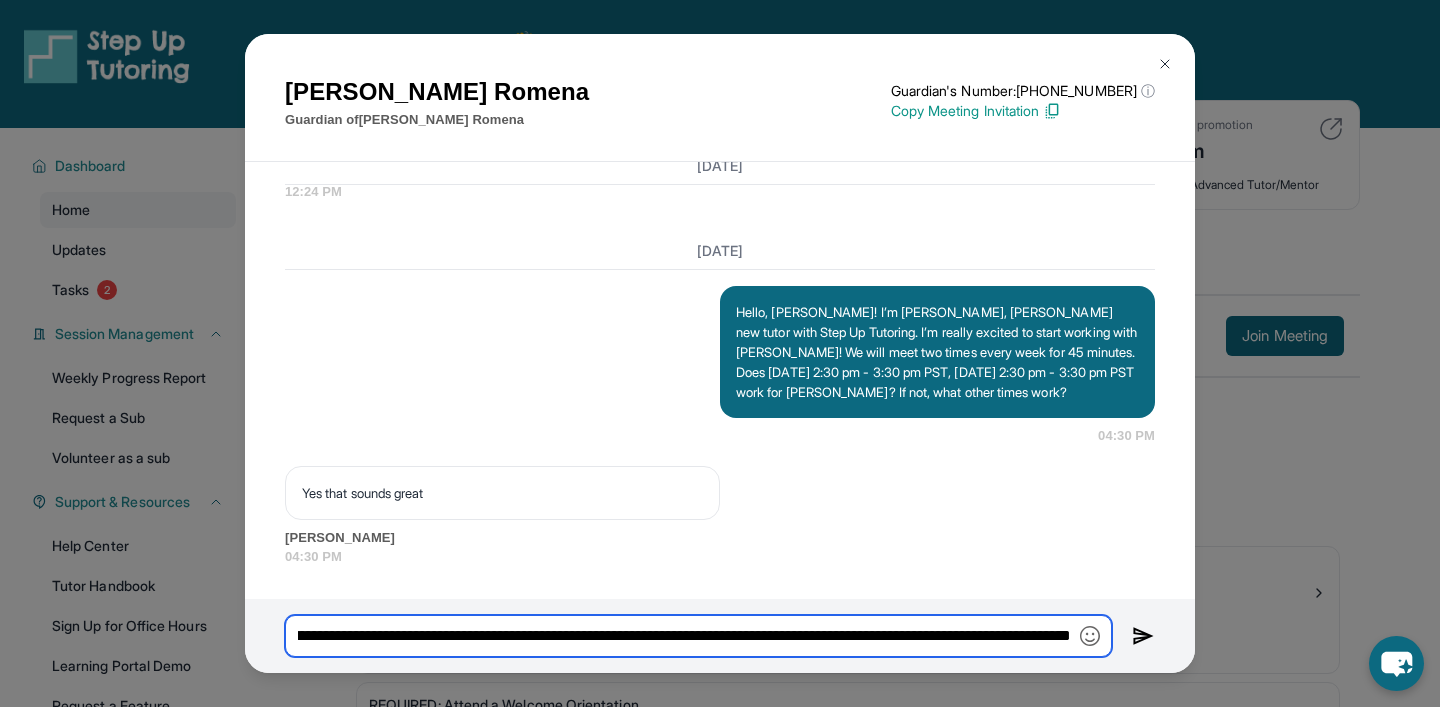scroll, scrollTop: 0, scrollLeft: 301, axis: horizontal 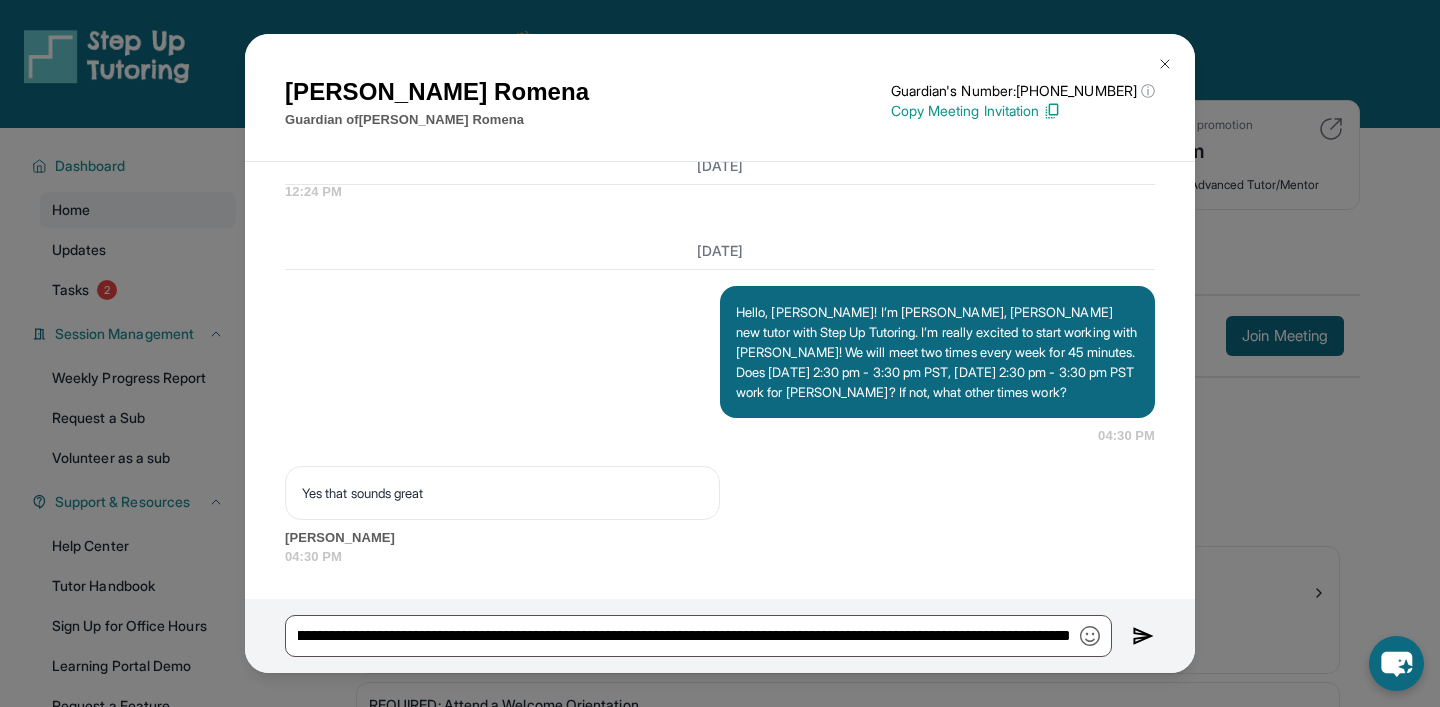 click at bounding box center [1143, 636] 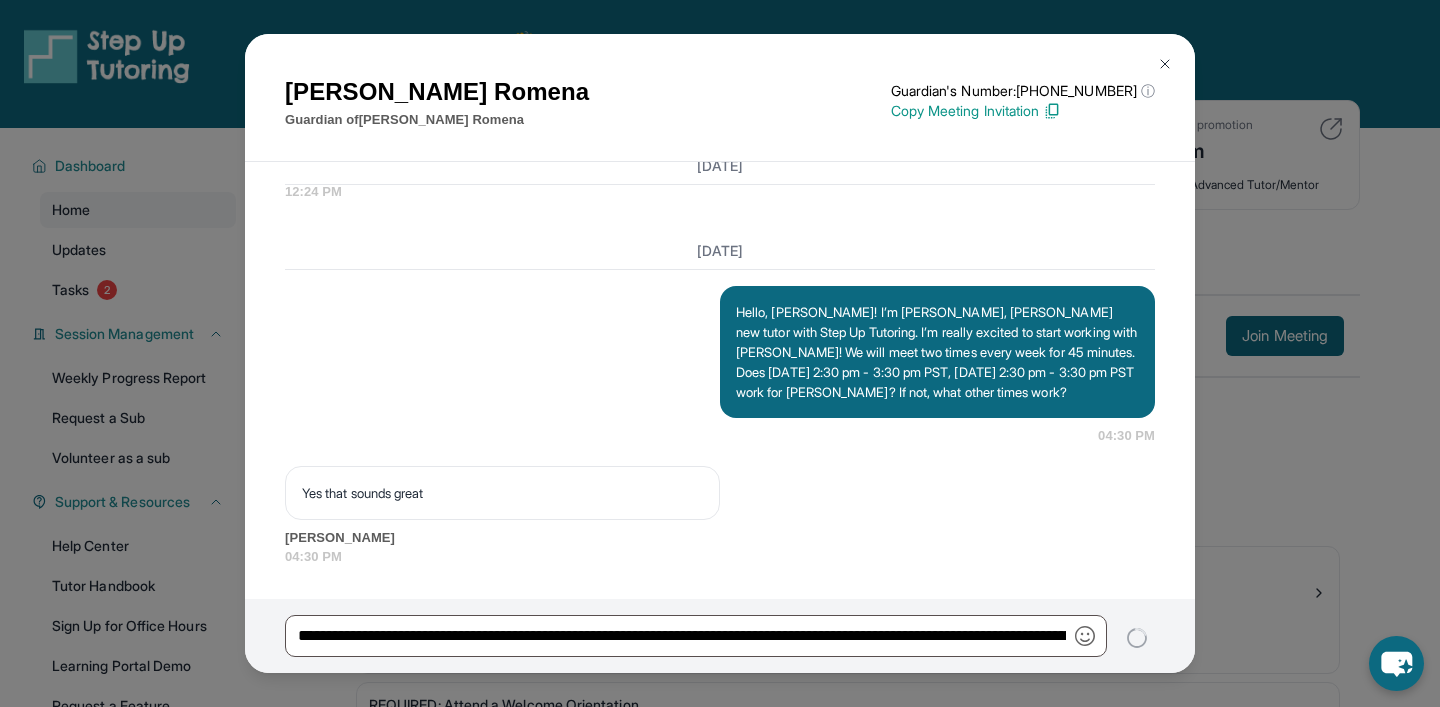 type 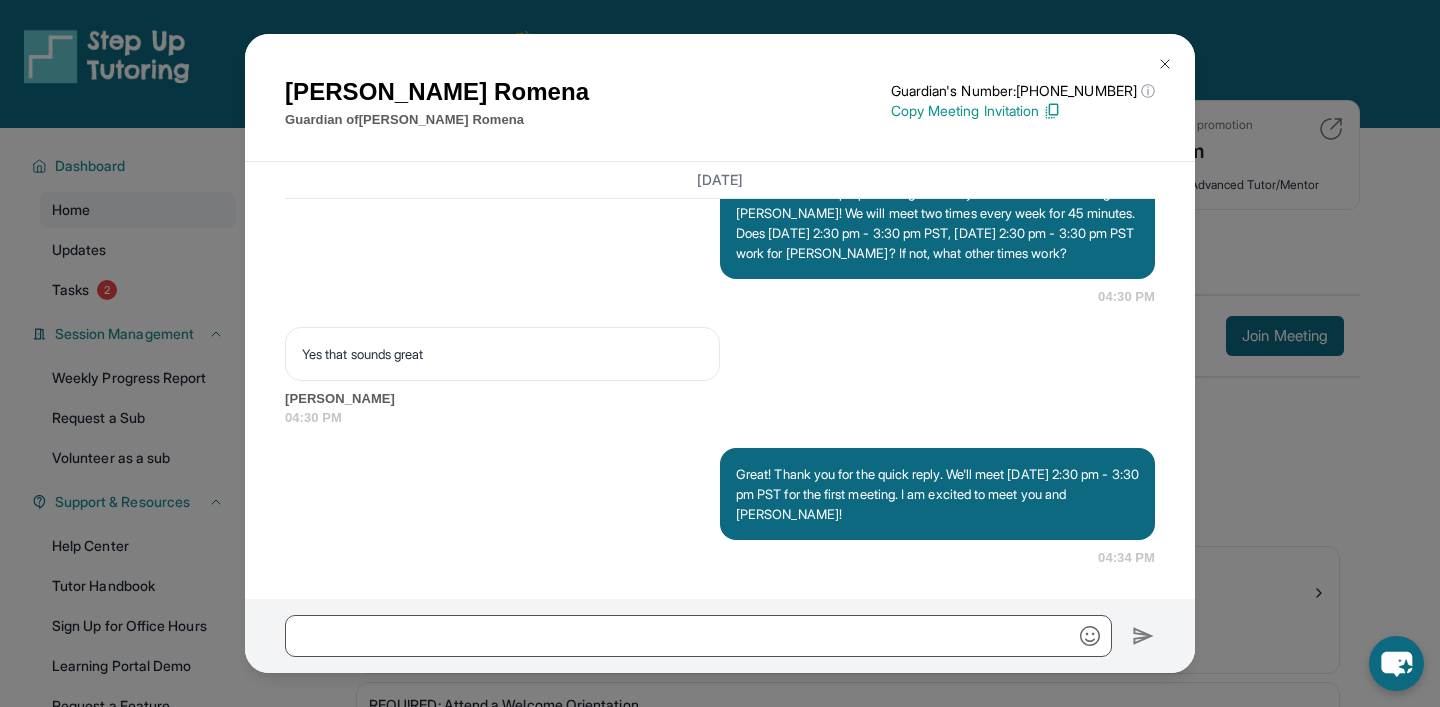 scroll, scrollTop: 1619, scrollLeft: 0, axis: vertical 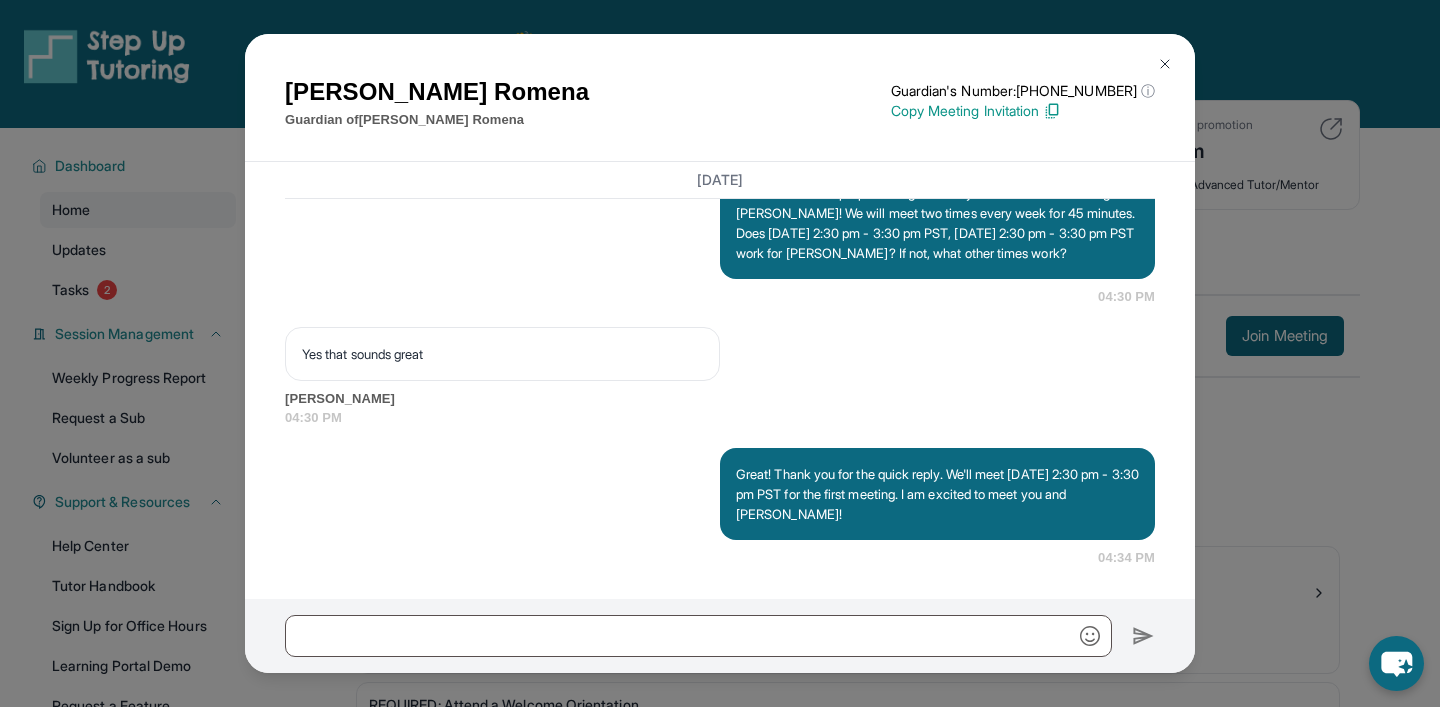 click at bounding box center (1165, 64) 